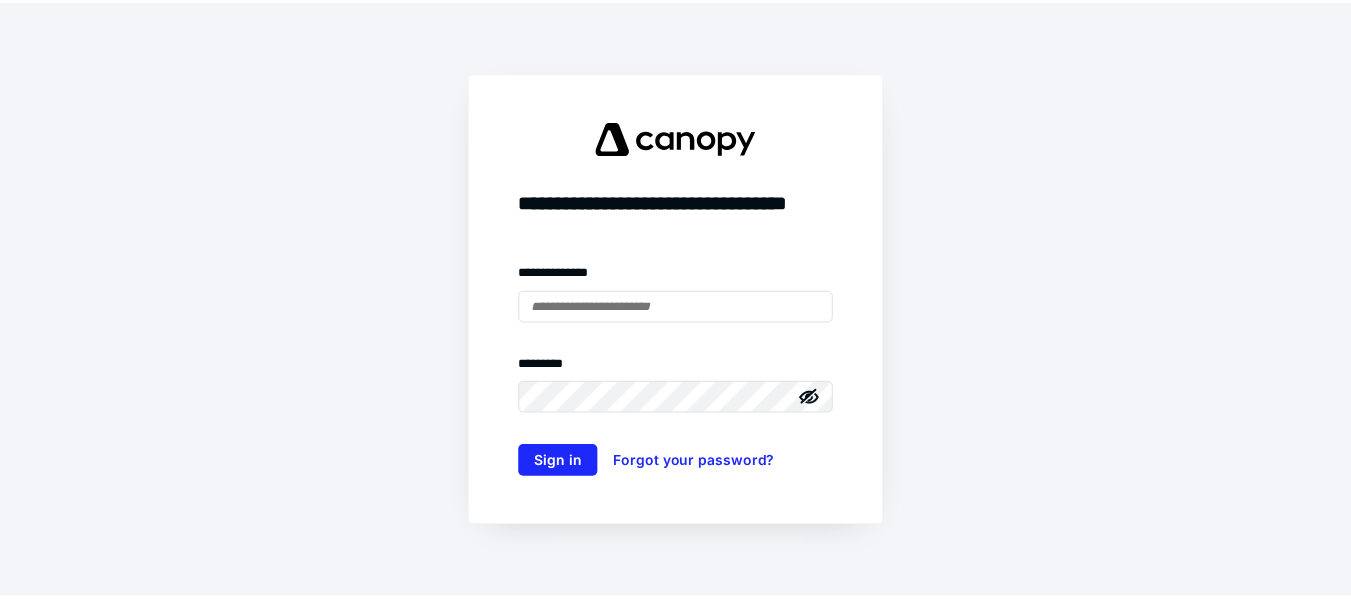 scroll, scrollTop: 0, scrollLeft: 0, axis: both 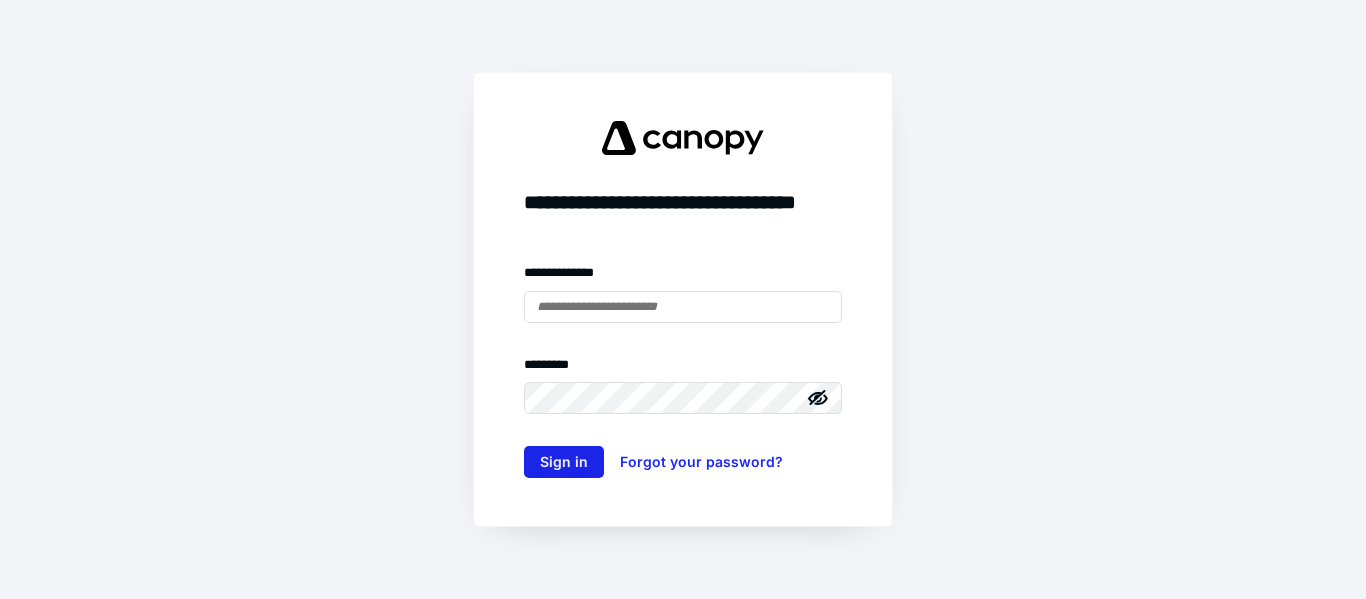 type on "**********" 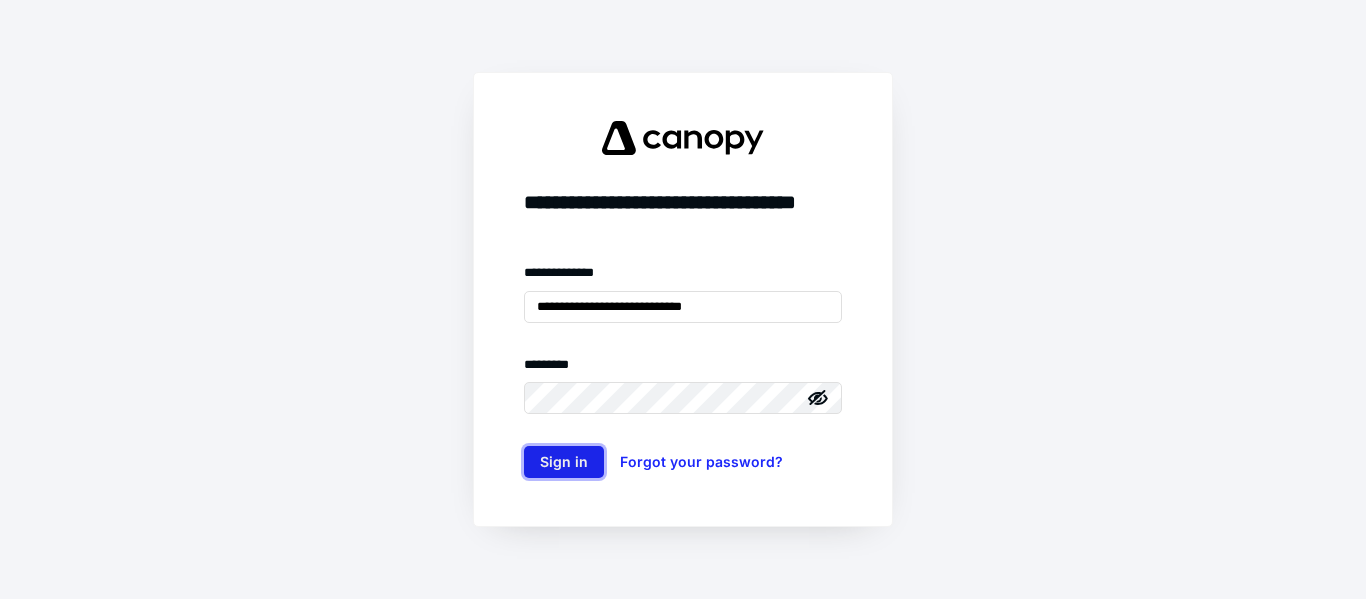click on "Sign in" at bounding box center (564, 462) 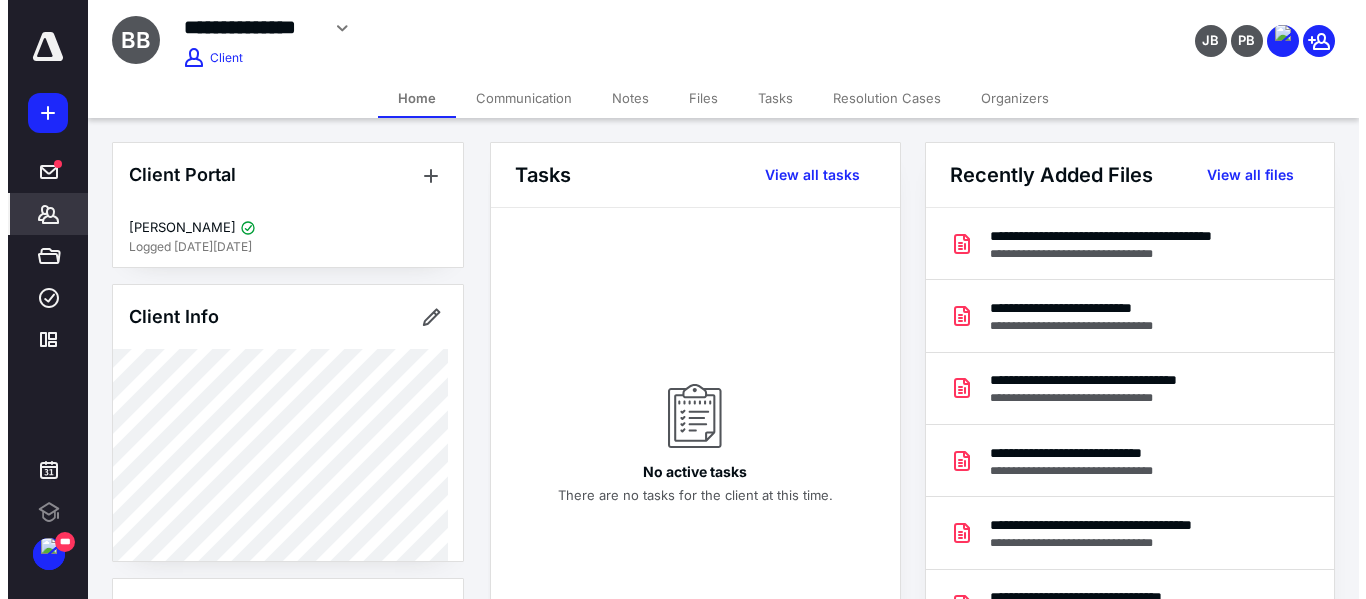 scroll, scrollTop: 0, scrollLeft: 0, axis: both 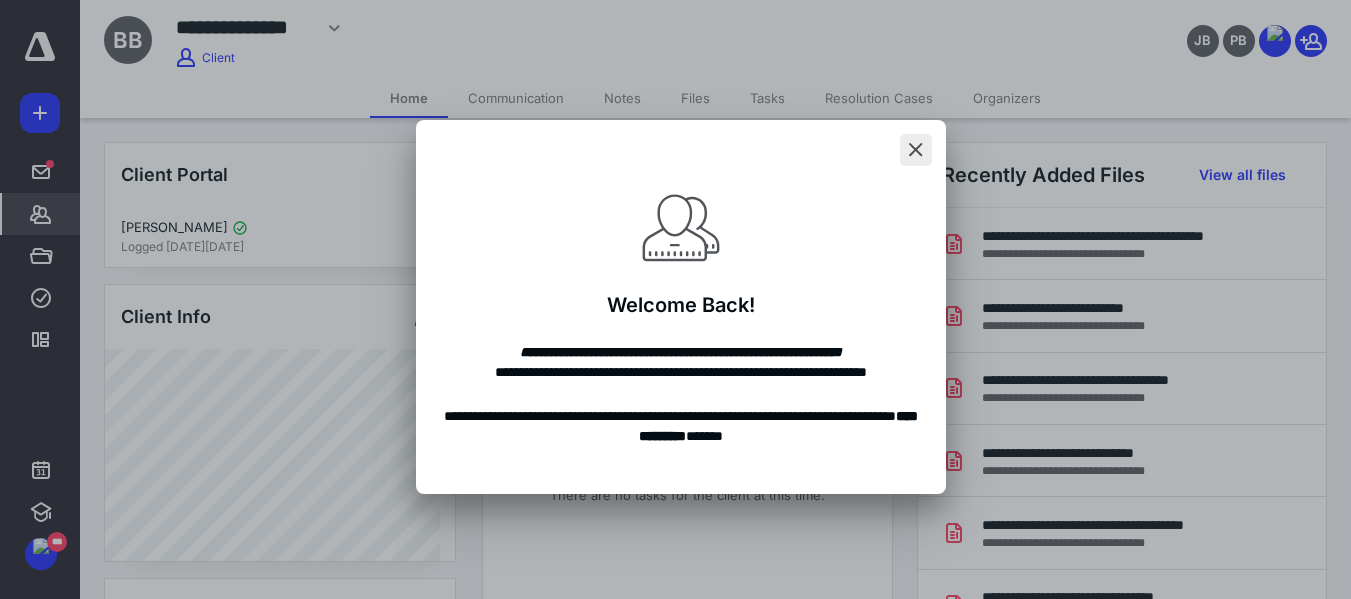 click at bounding box center [916, 150] 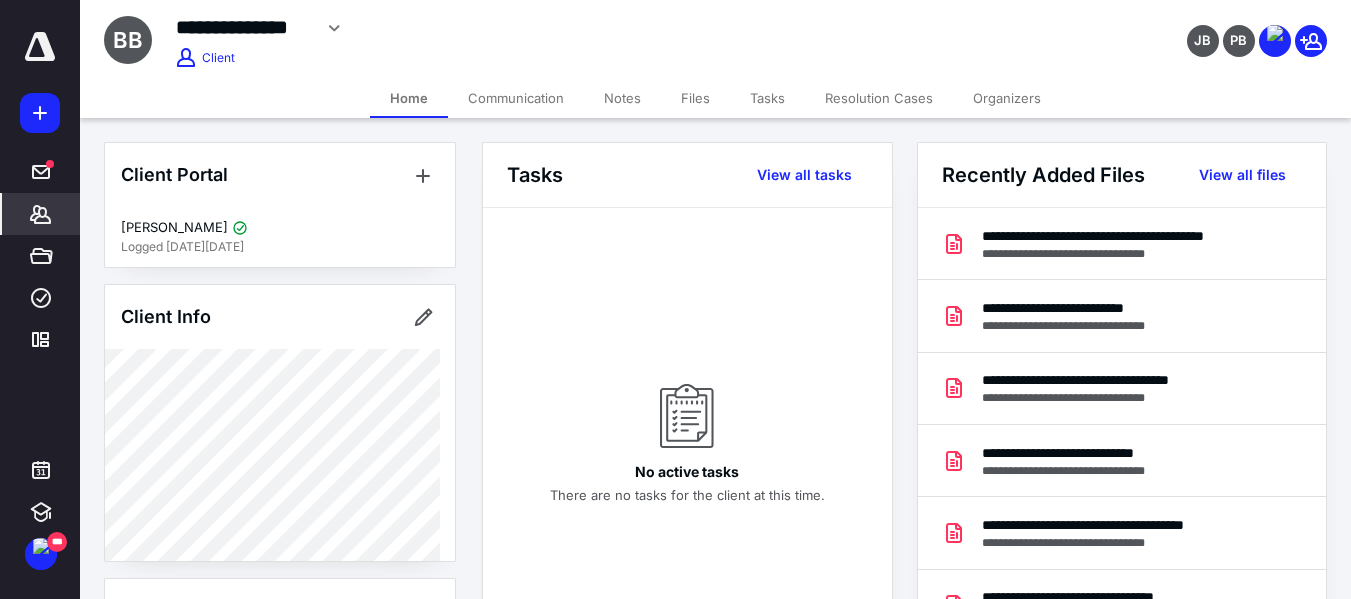 click 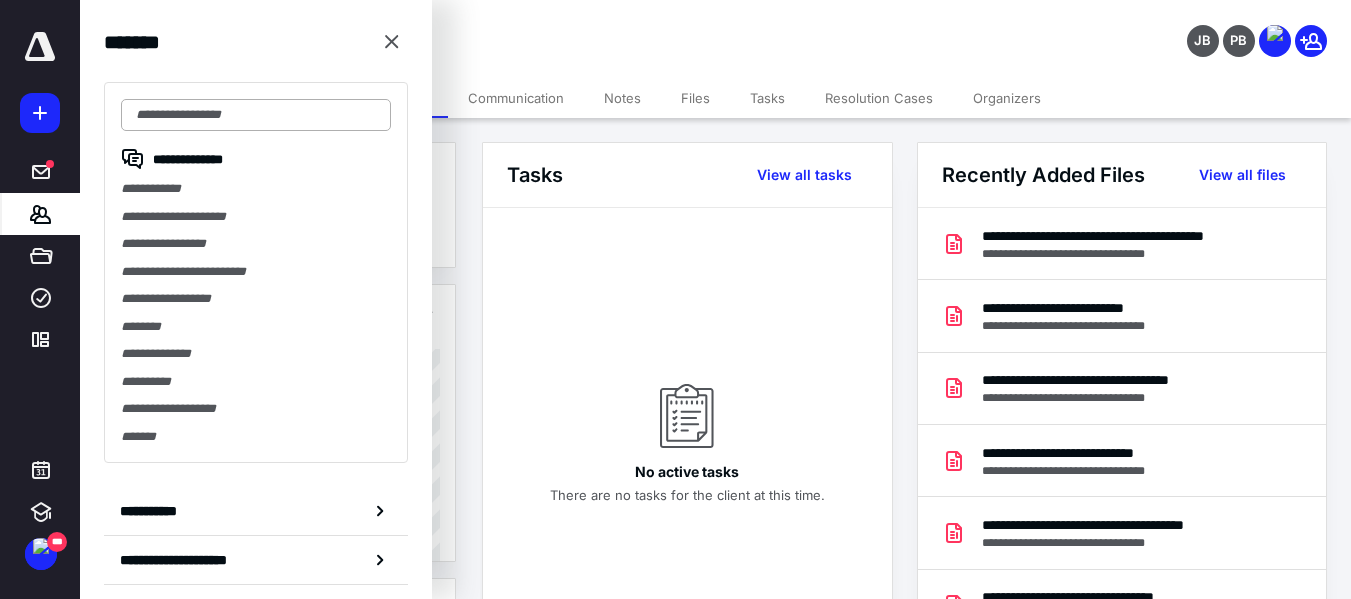 click at bounding box center (256, 115) 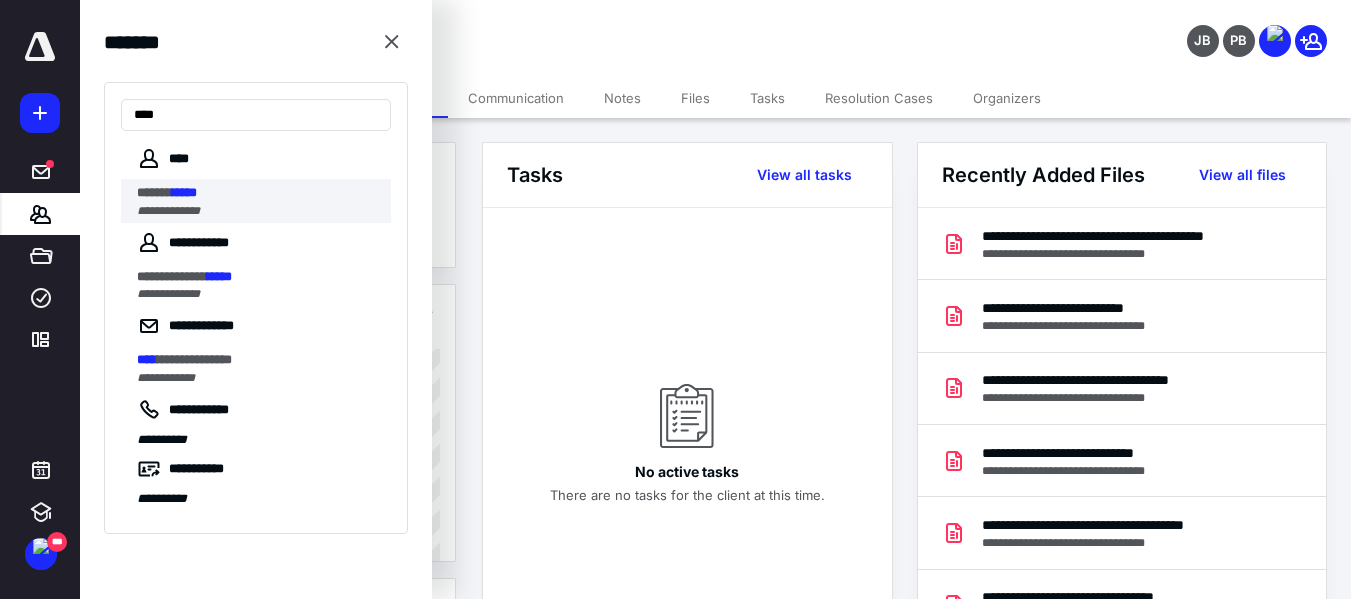 type on "****" 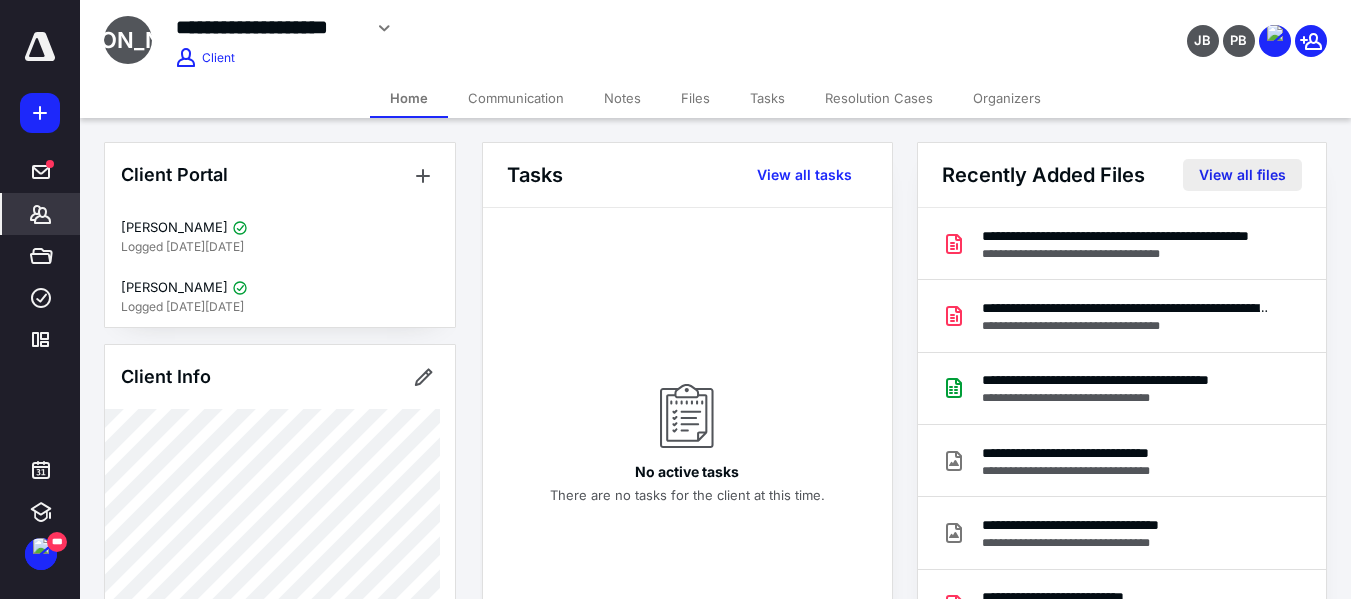 click on "View all files" at bounding box center [1242, 175] 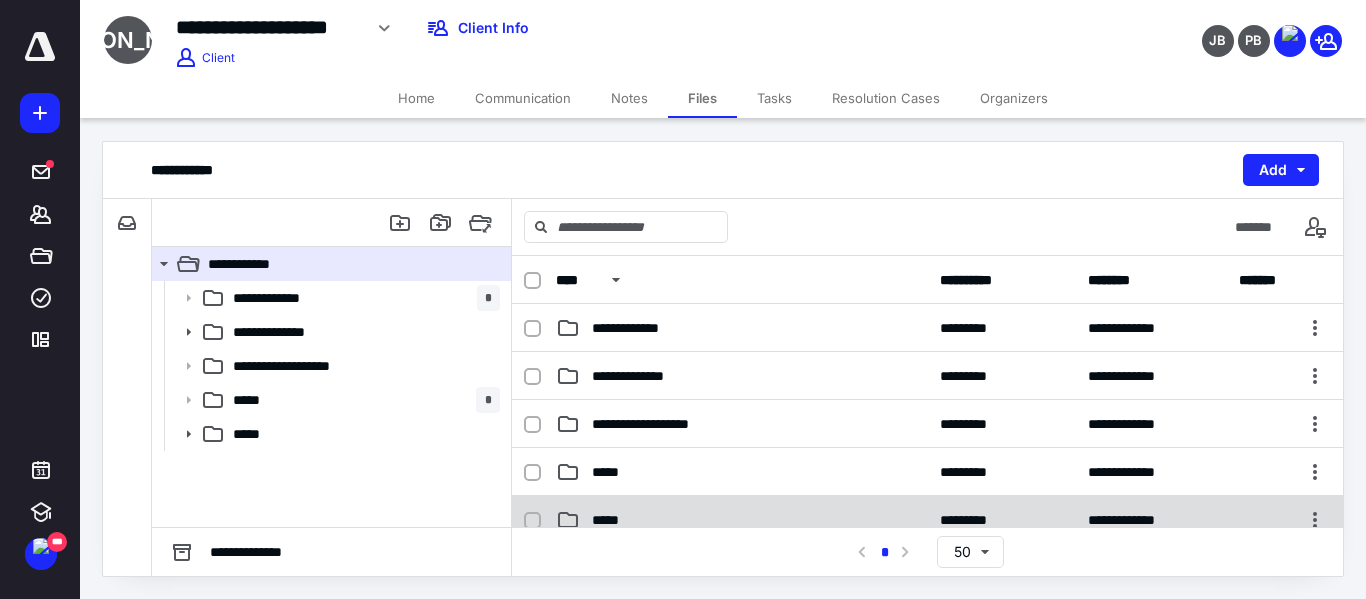 click on "**********" at bounding box center [927, 520] 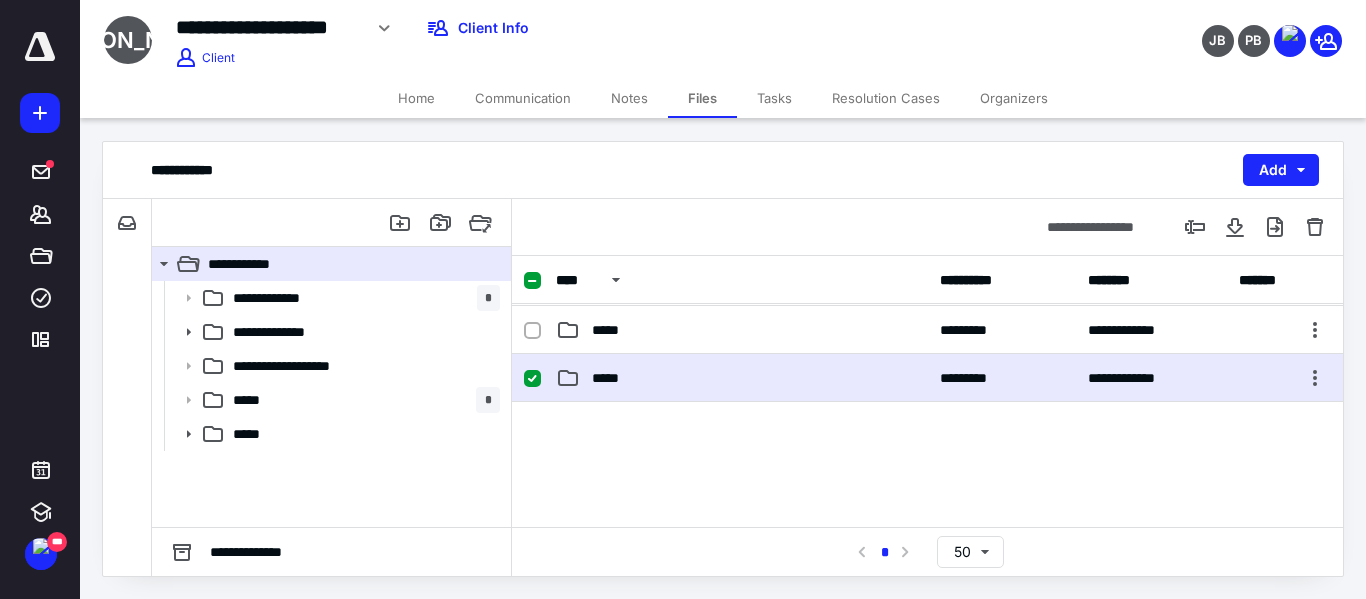 scroll, scrollTop: 141, scrollLeft: 0, axis: vertical 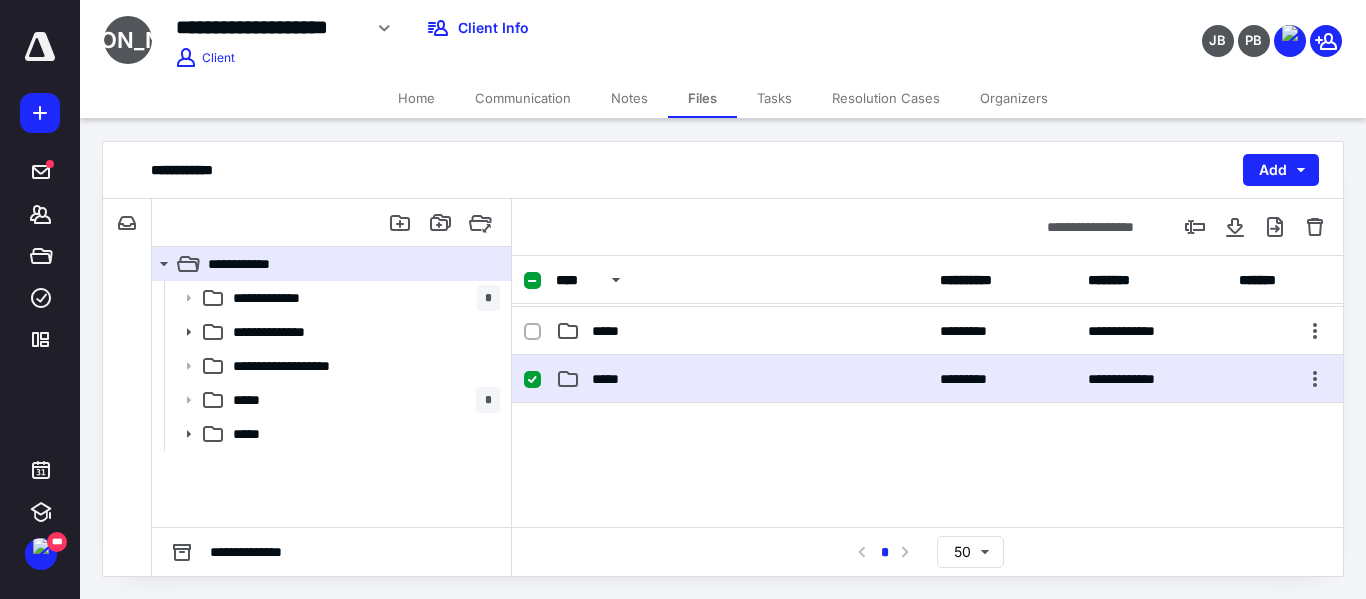 click on "**********" at bounding box center [927, 379] 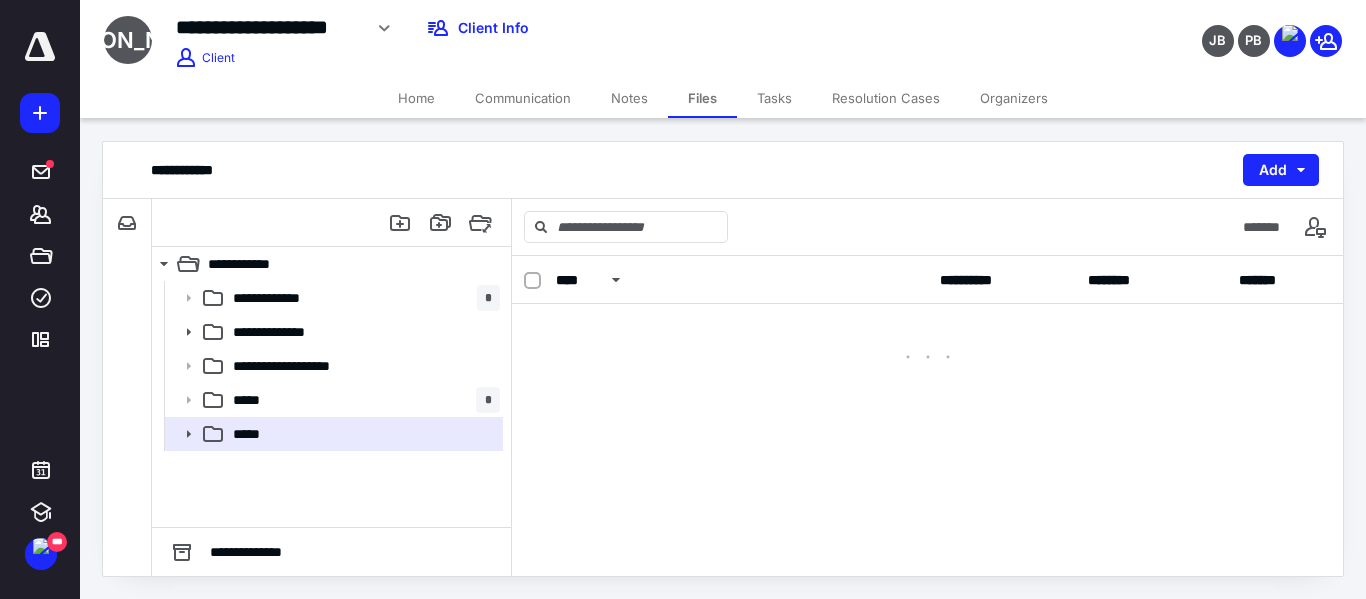 scroll, scrollTop: 0, scrollLeft: 0, axis: both 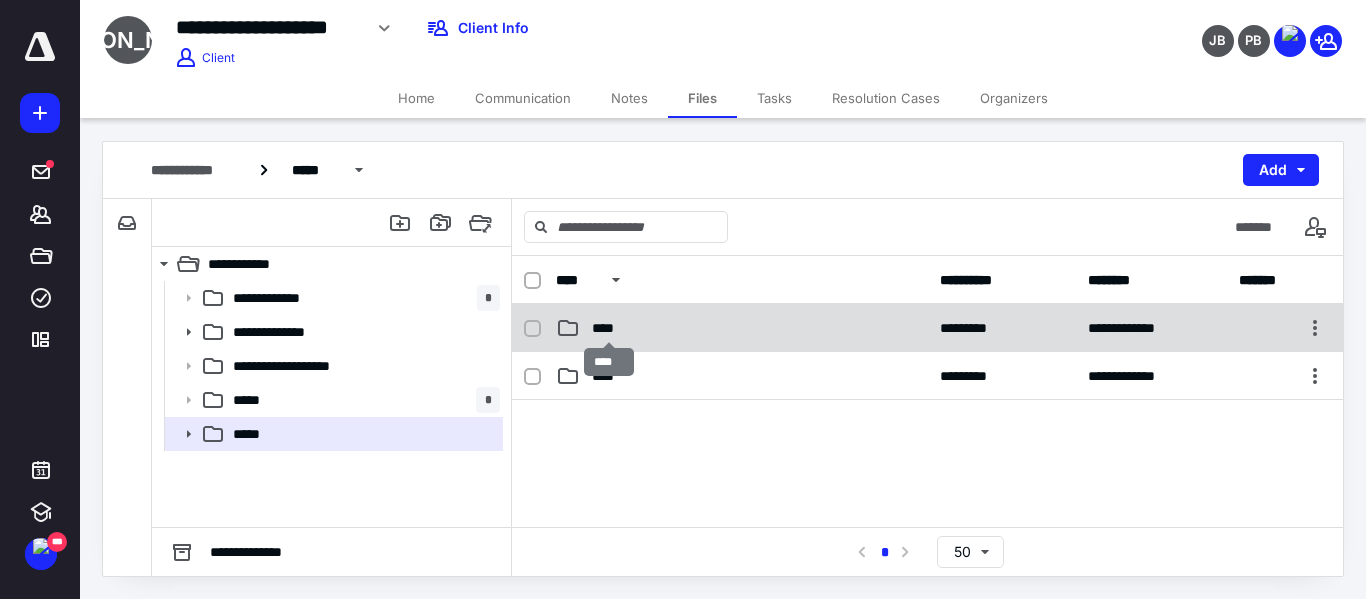 click on "****" at bounding box center [609, 328] 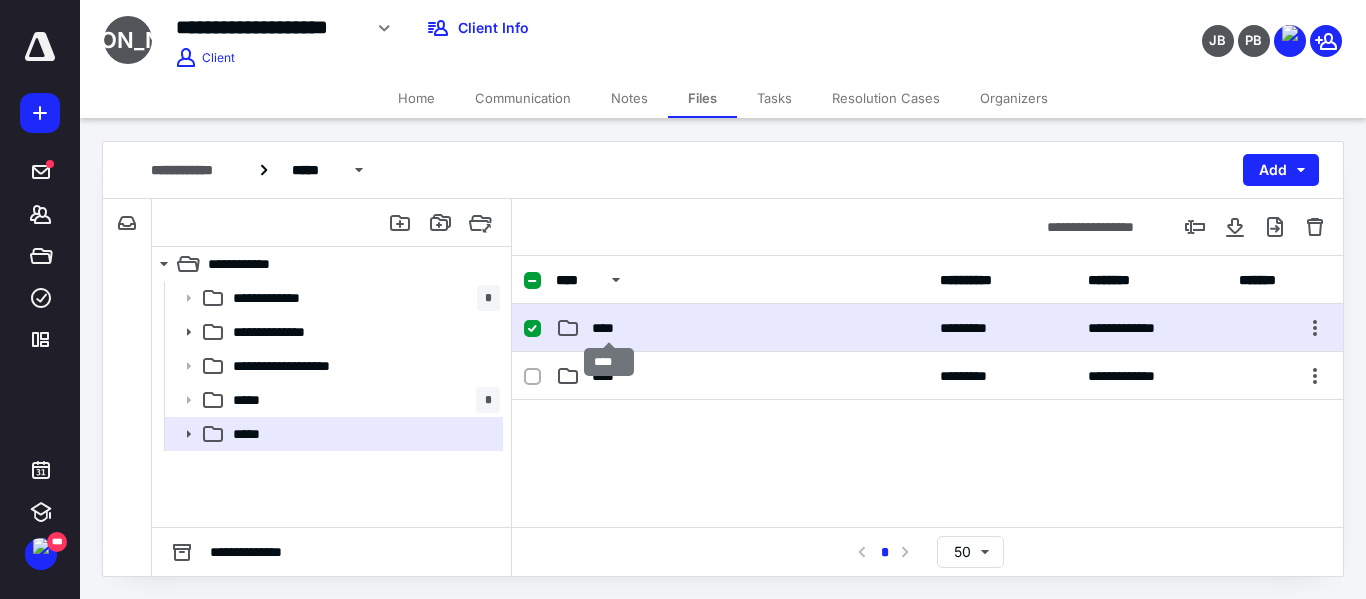 click on "****" at bounding box center (609, 328) 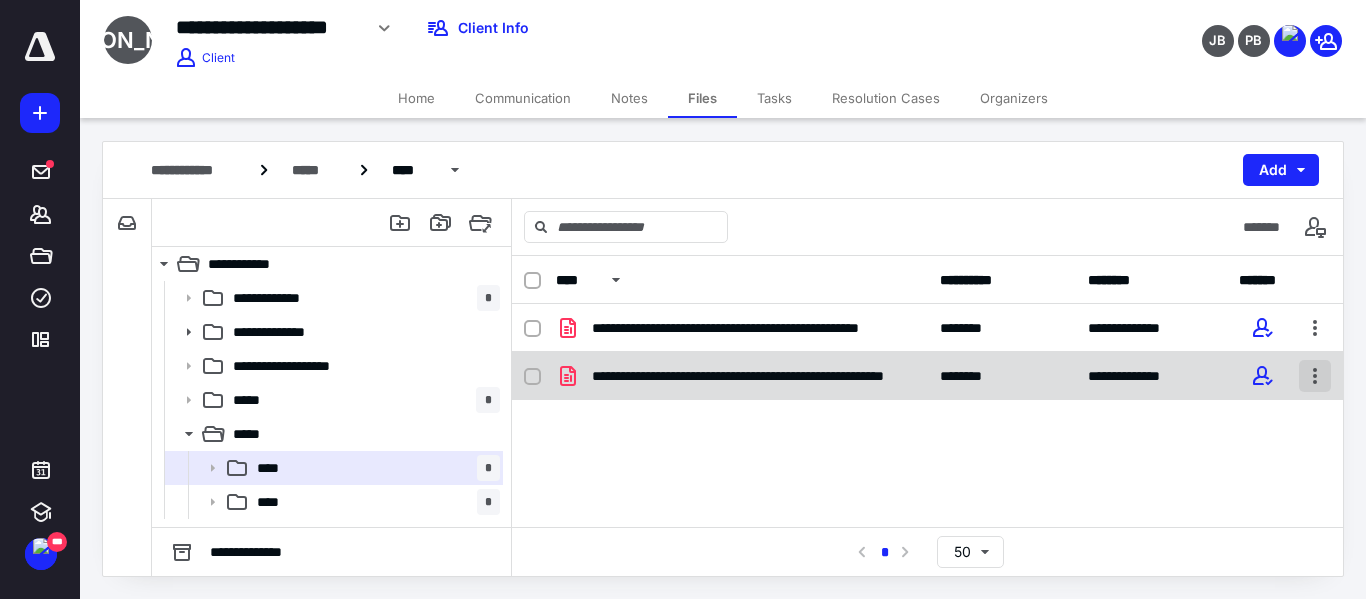 click at bounding box center [1315, 376] 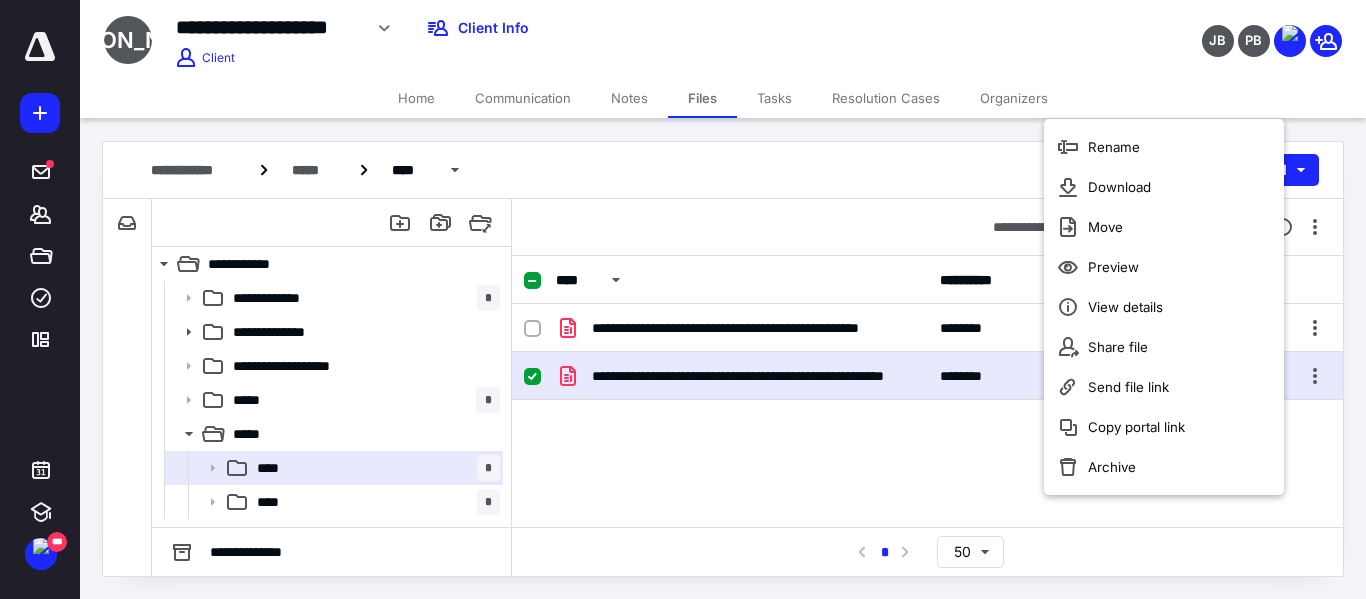 click on "**********" at bounding box center [927, 454] 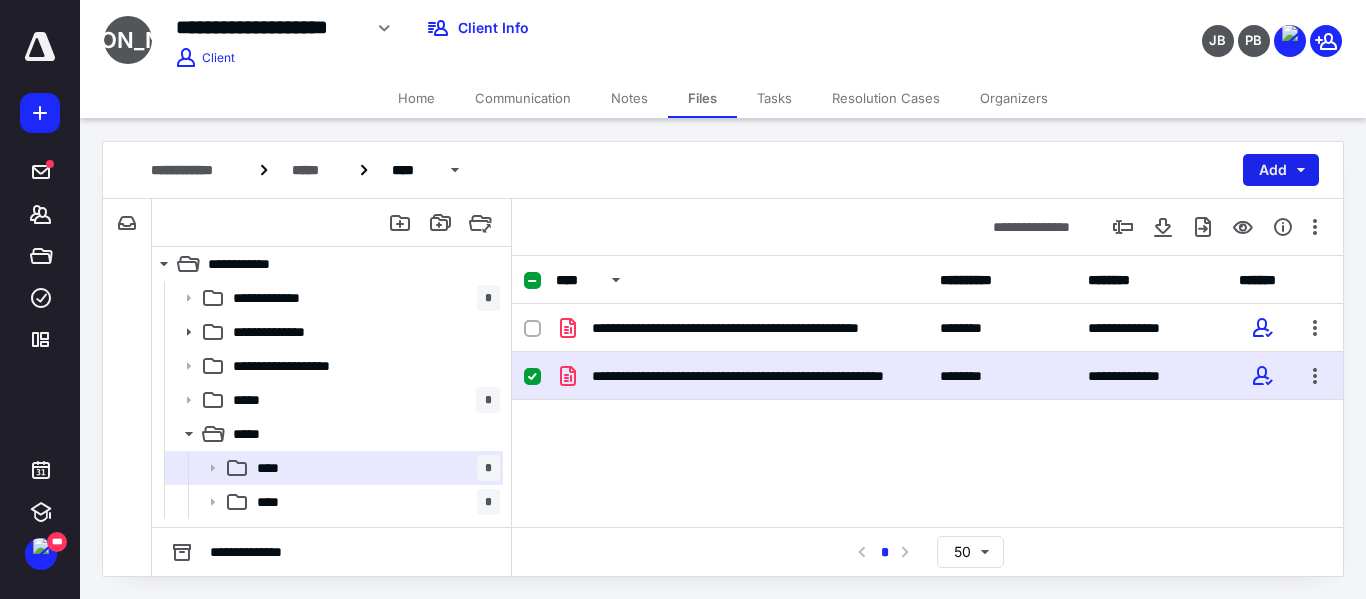 click on "Add" at bounding box center (1281, 170) 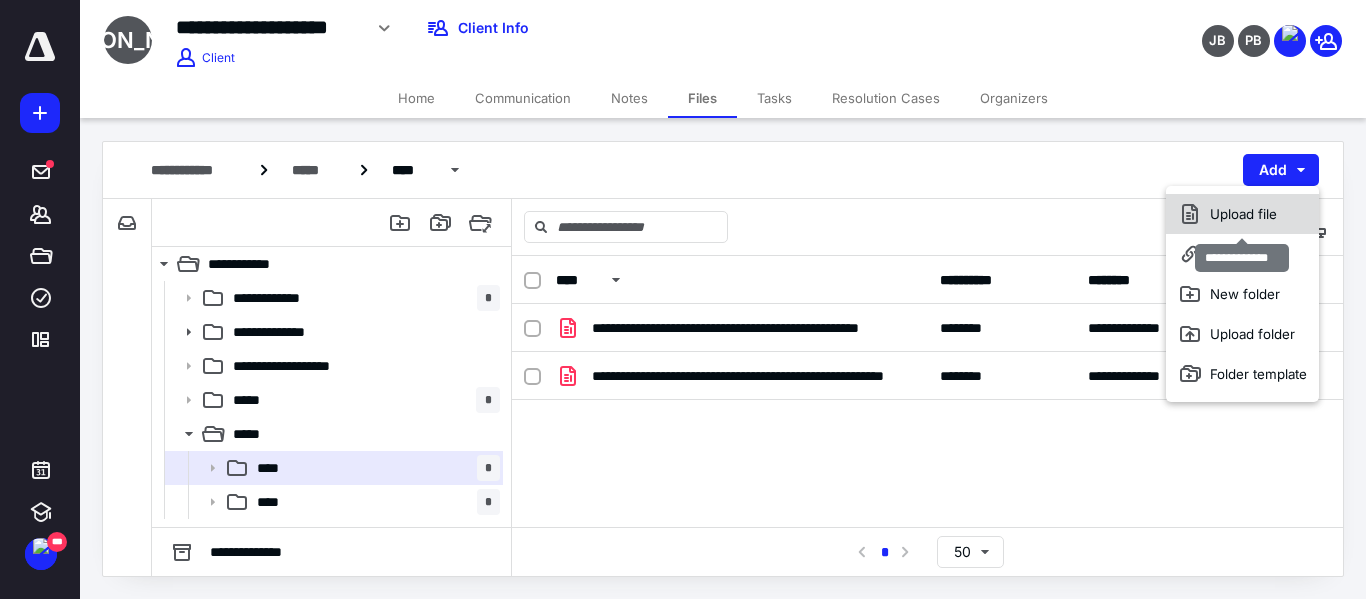 click on "Upload file" at bounding box center [1242, 214] 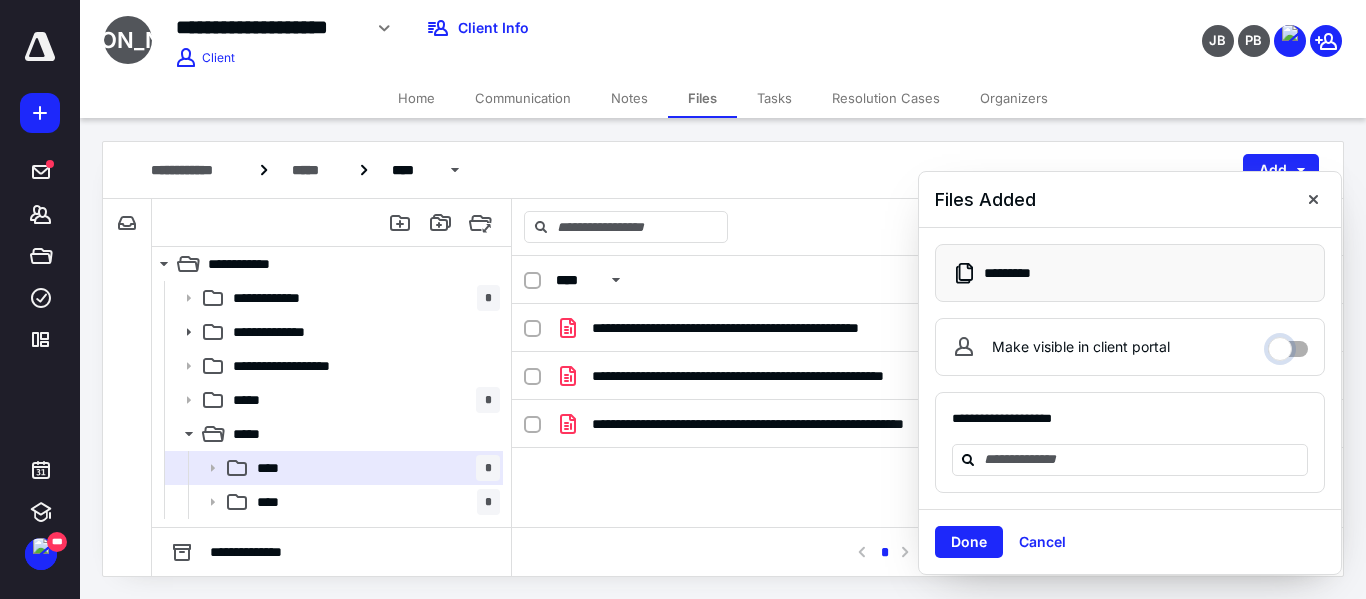 click on "Make visible in client portal" at bounding box center [1288, 344] 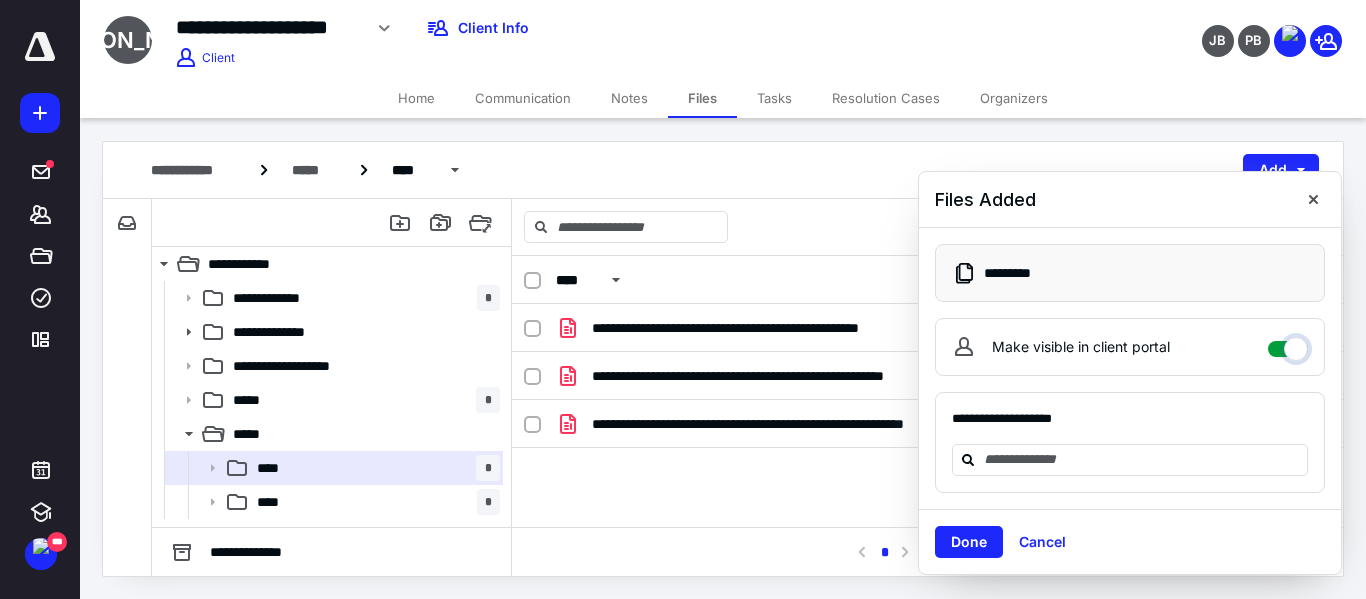 checkbox on "****" 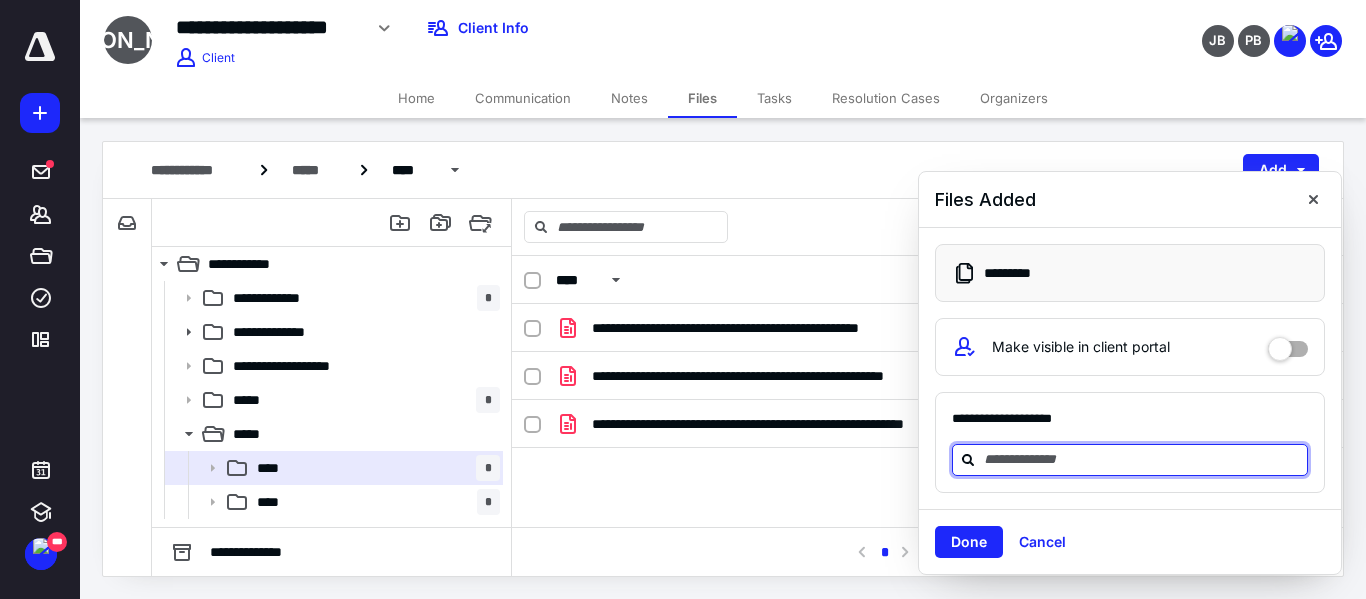 click at bounding box center (1142, 459) 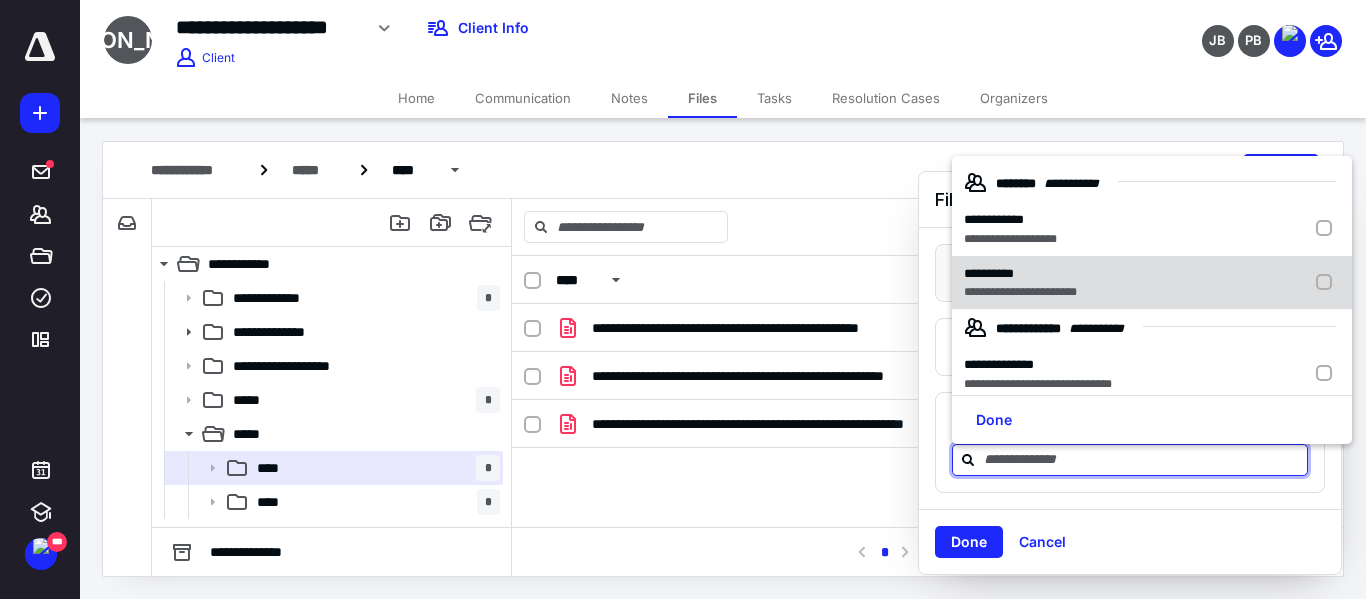 click at bounding box center (1328, 283) 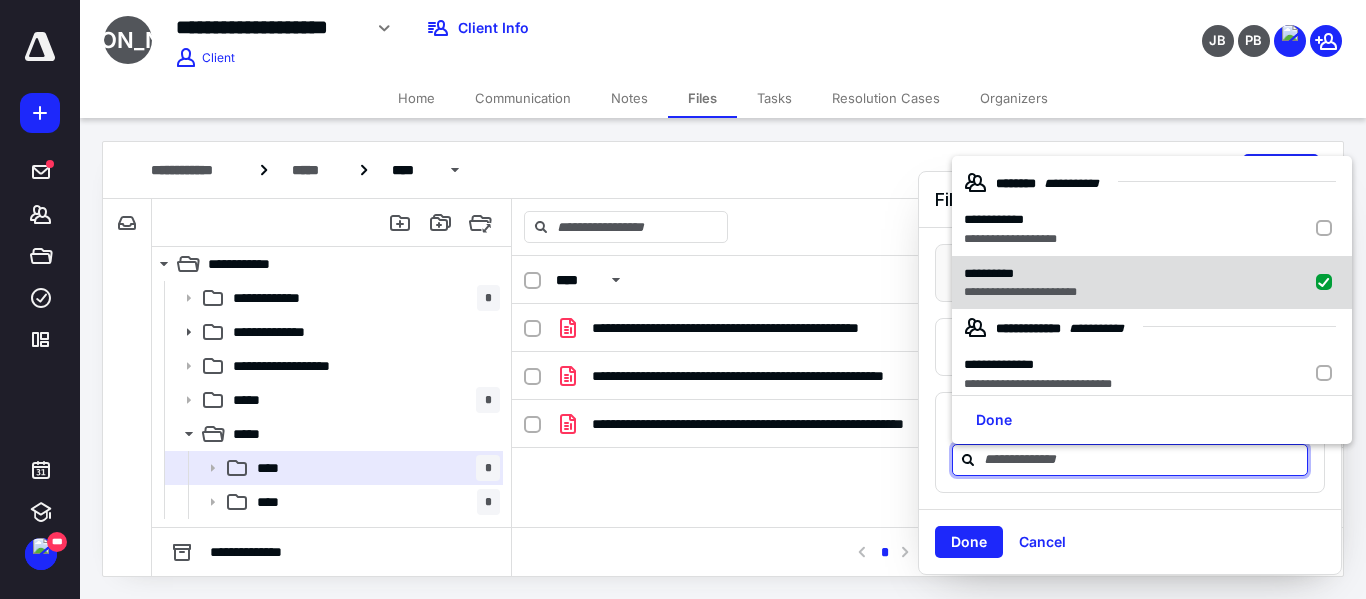 checkbox on "true" 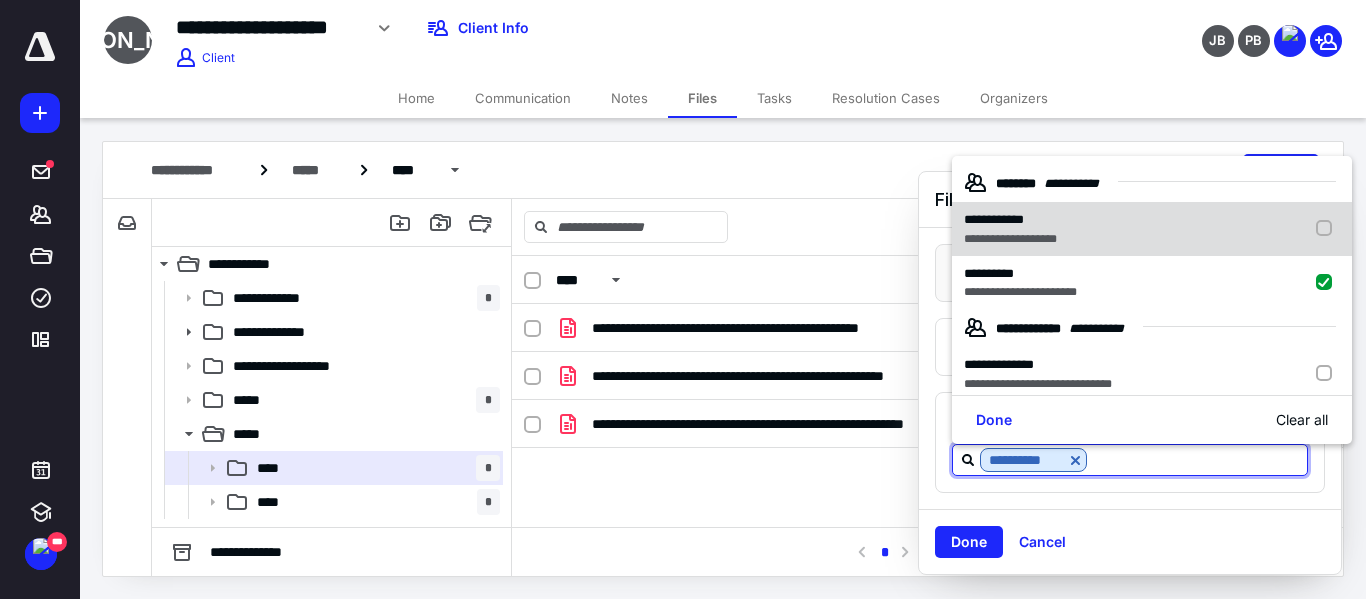 click at bounding box center [1328, 229] 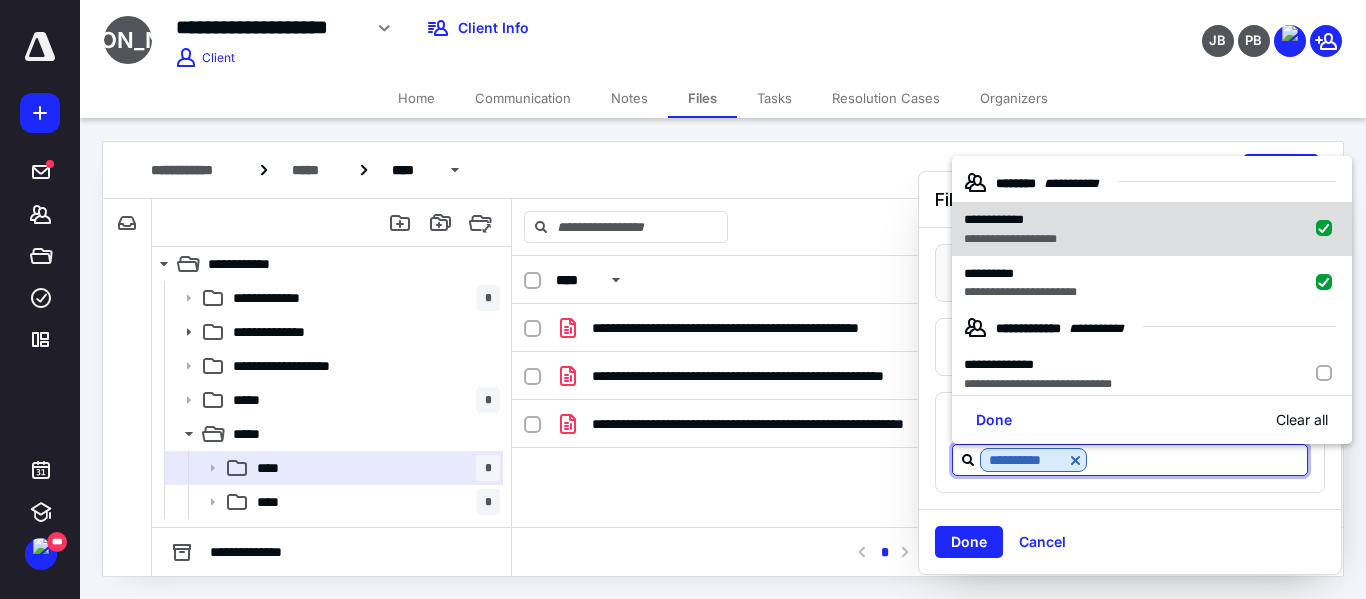 checkbox on "true" 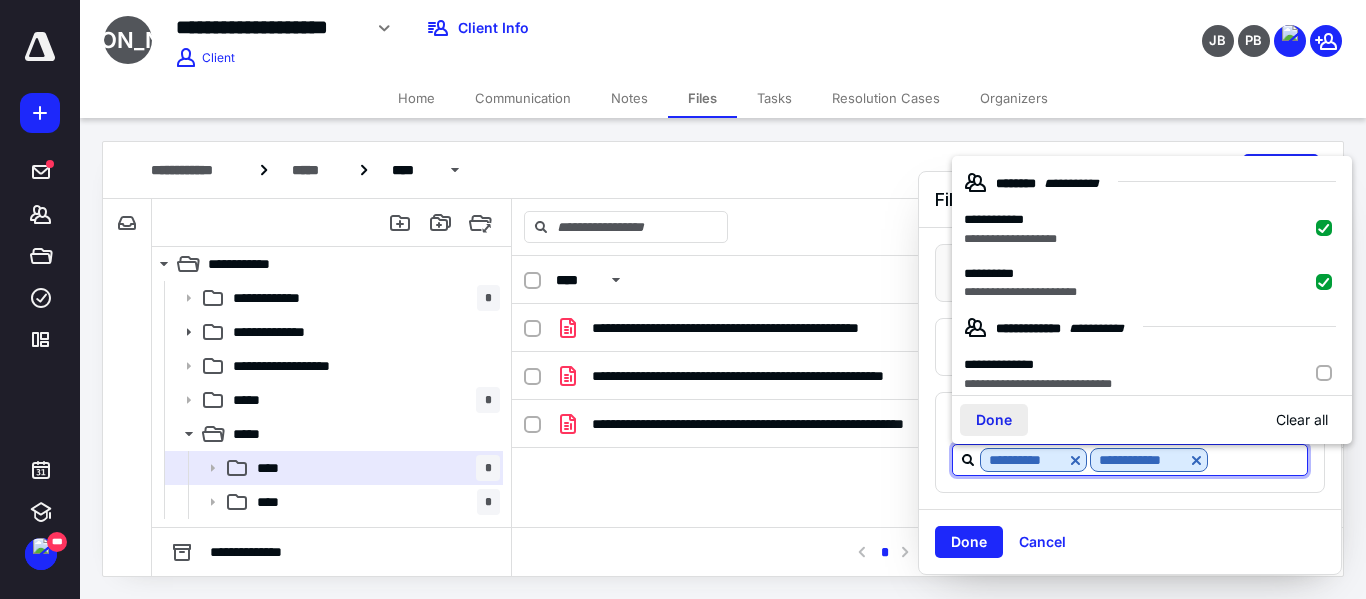 click on "Done" at bounding box center [994, 420] 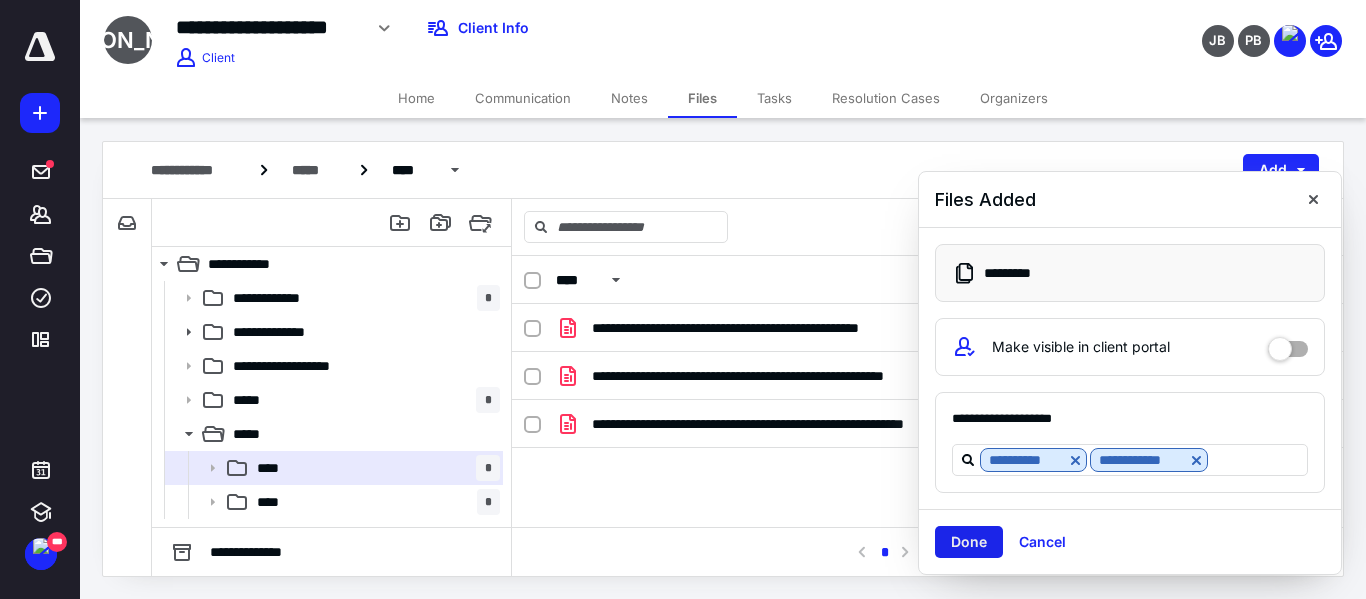 click on "Done" at bounding box center [969, 542] 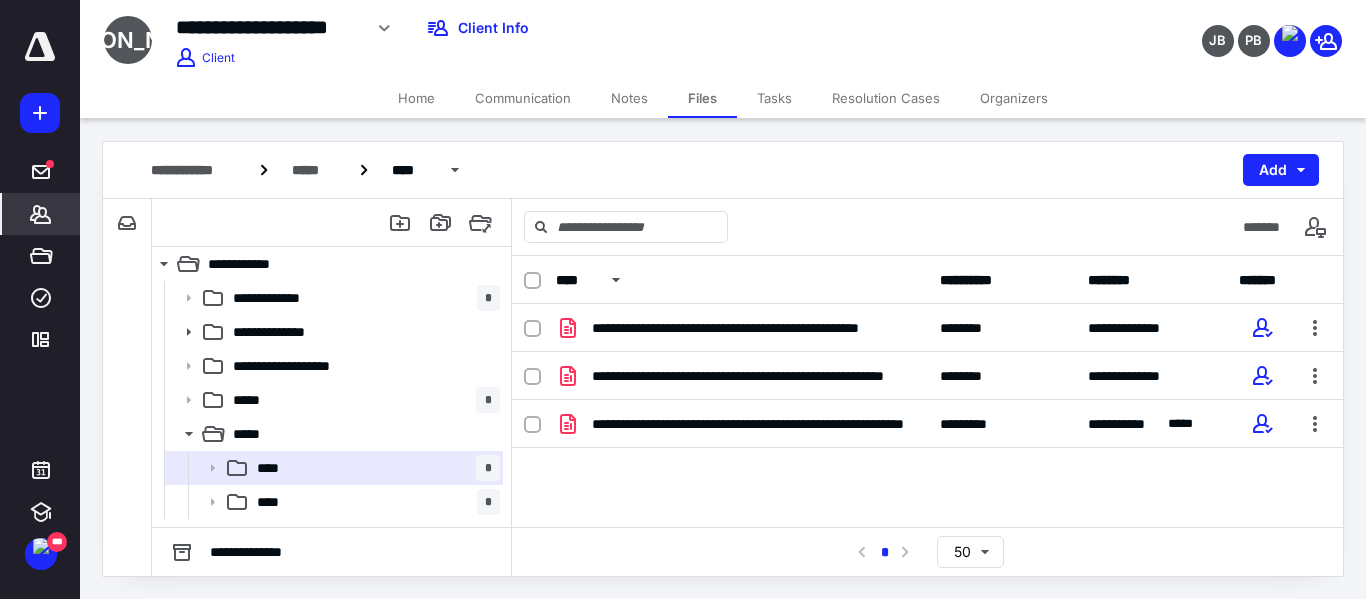 click 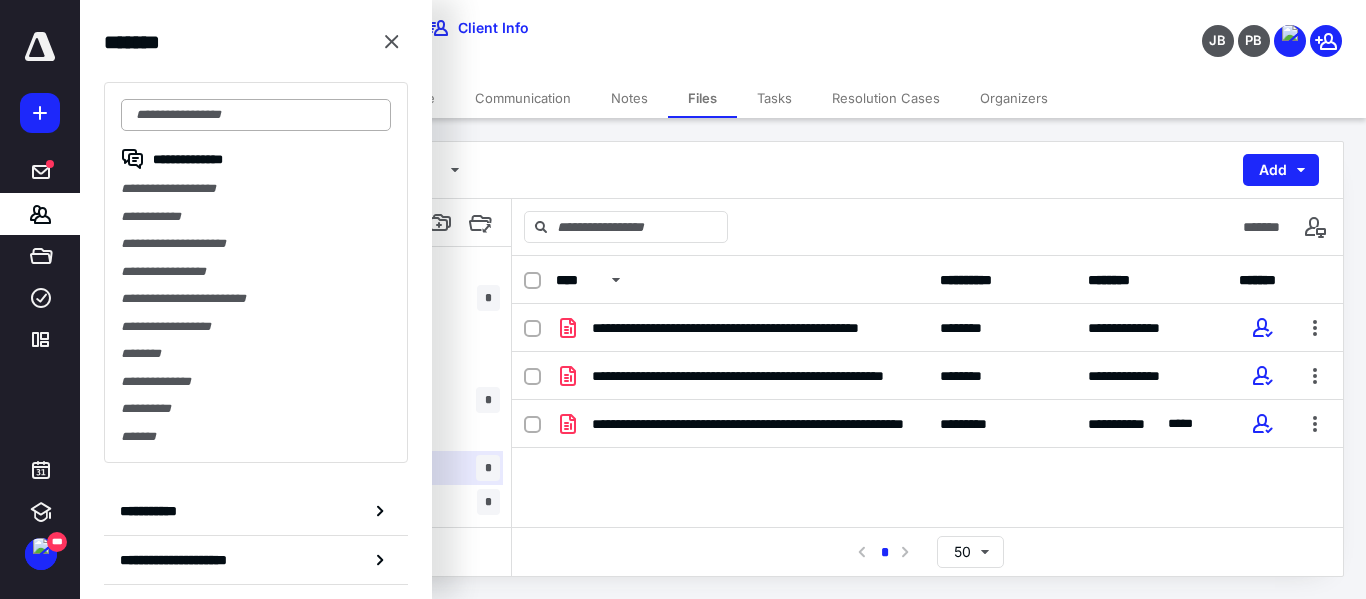 click at bounding box center (256, 115) 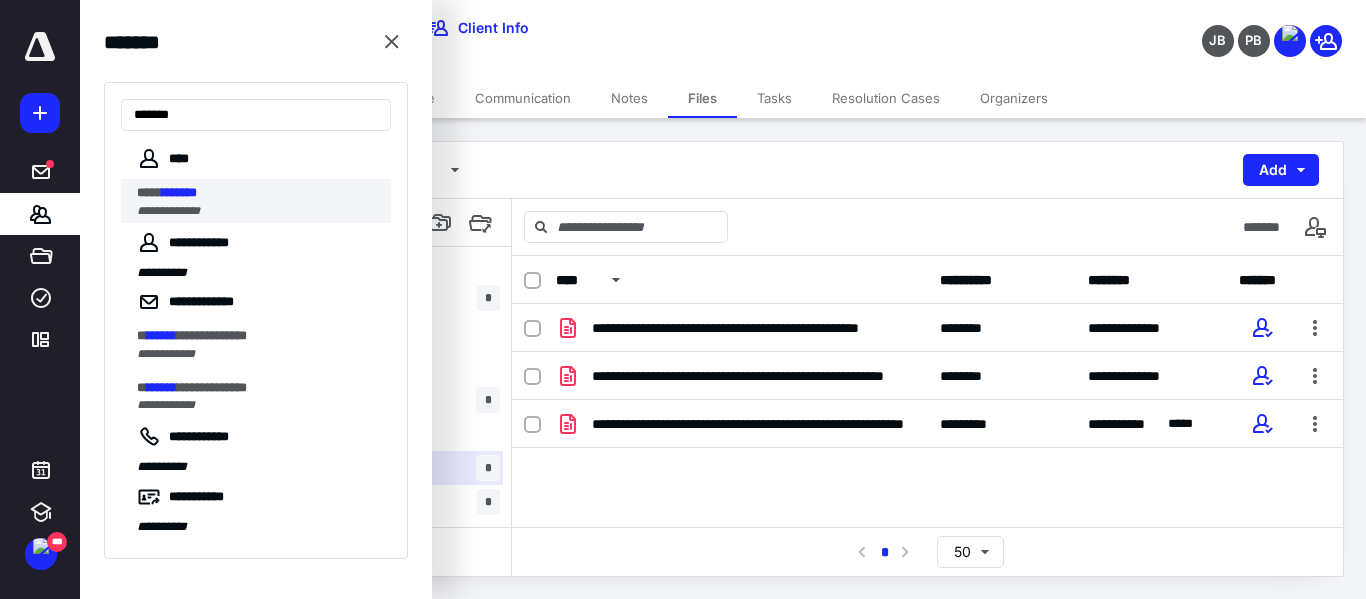 type on "*******" 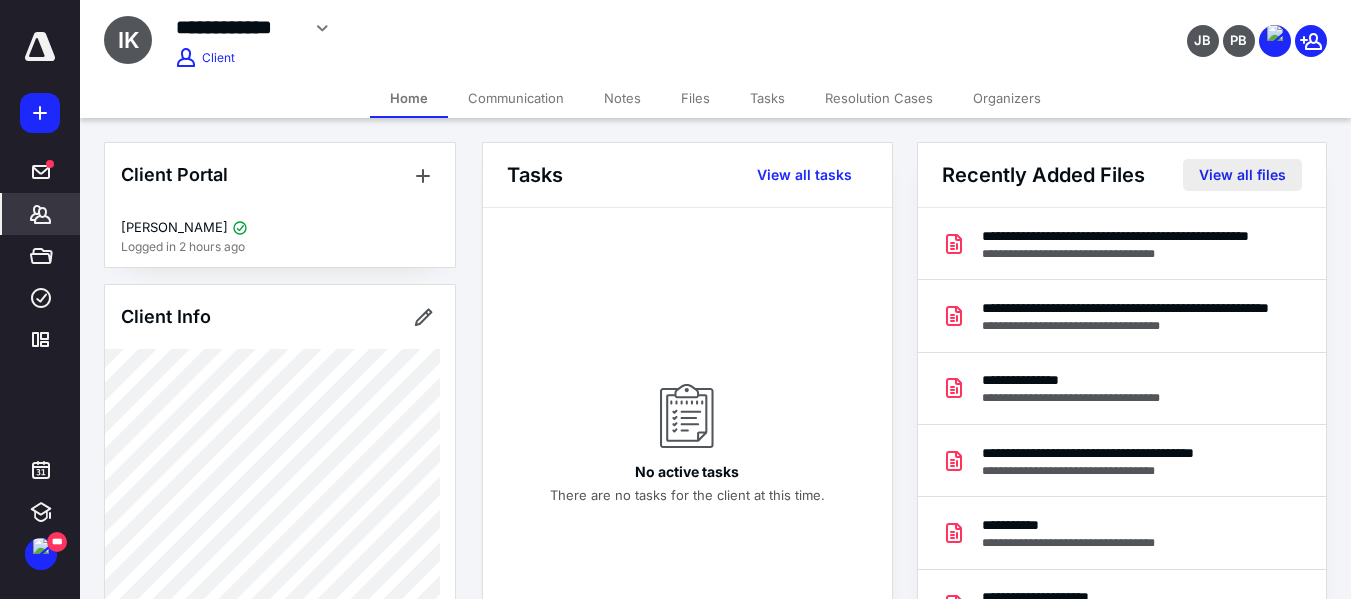 click on "View all files" at bounding box center [1242, 175] 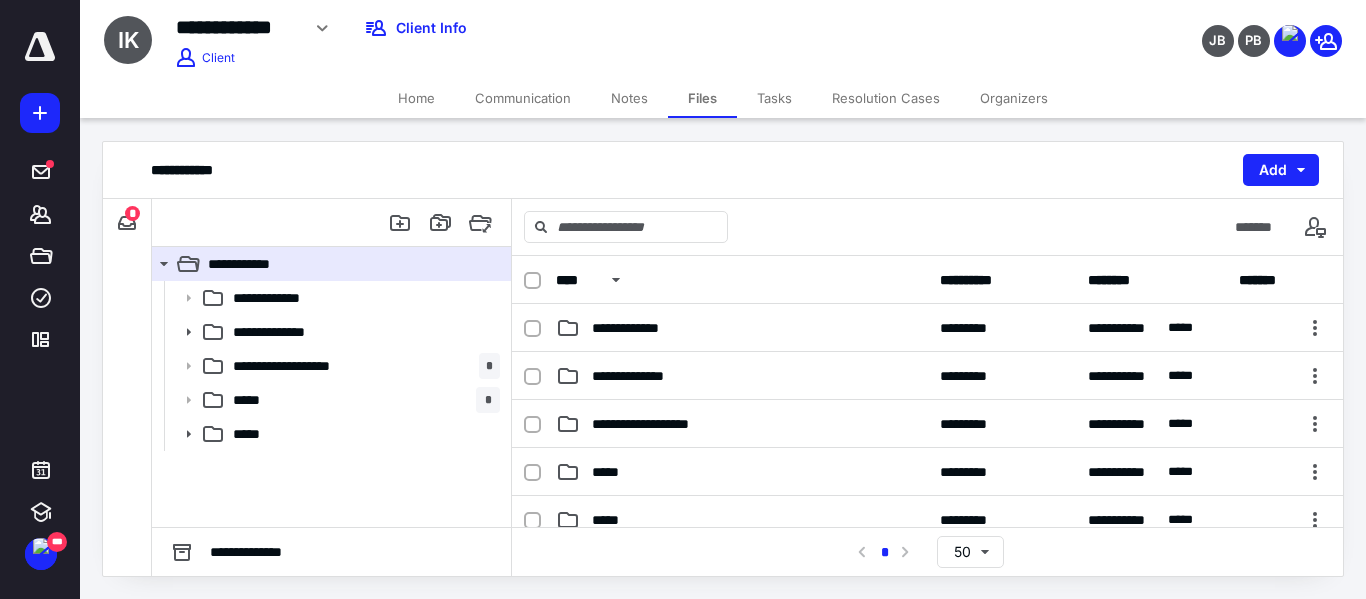click on "*" at bounding box center (132, 213) 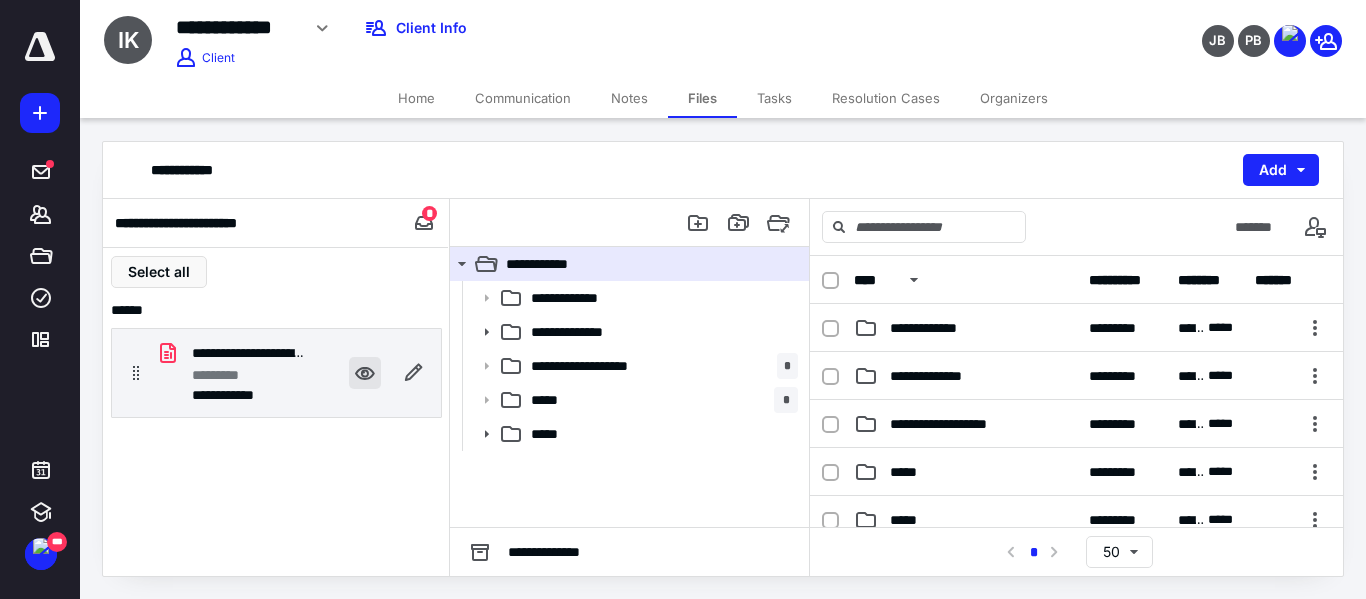 click at bounding box center [365, 373] 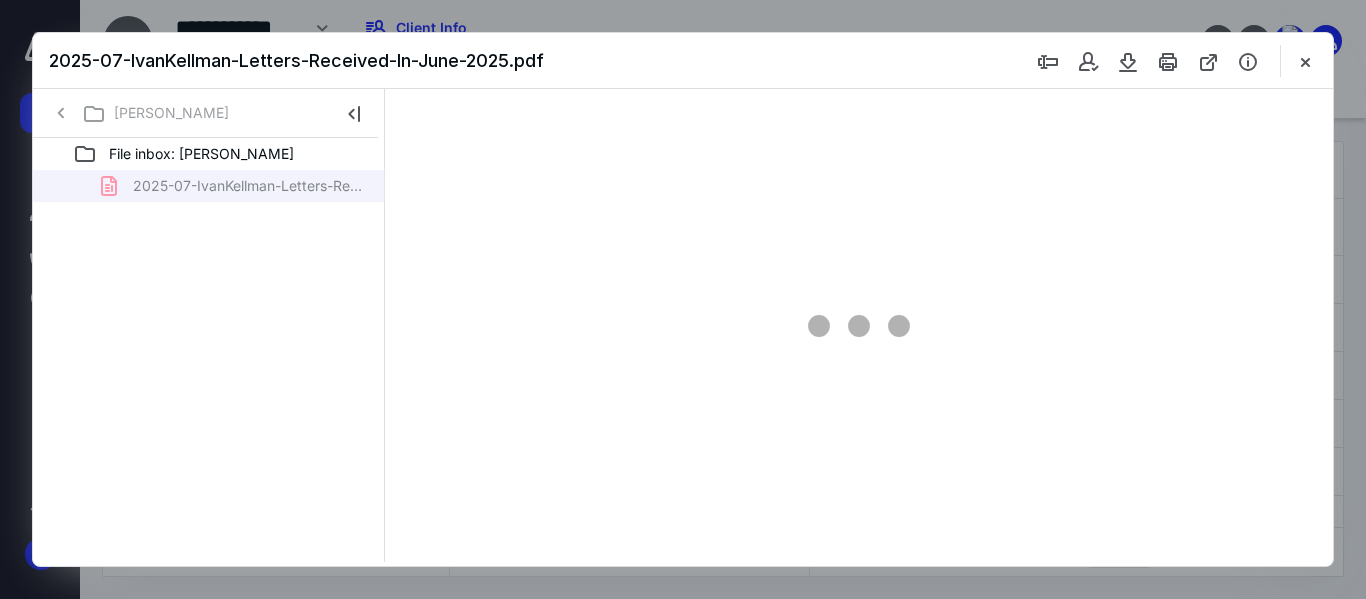 scroll, scrollTop: 0, scrollLeft: 0, axis: both 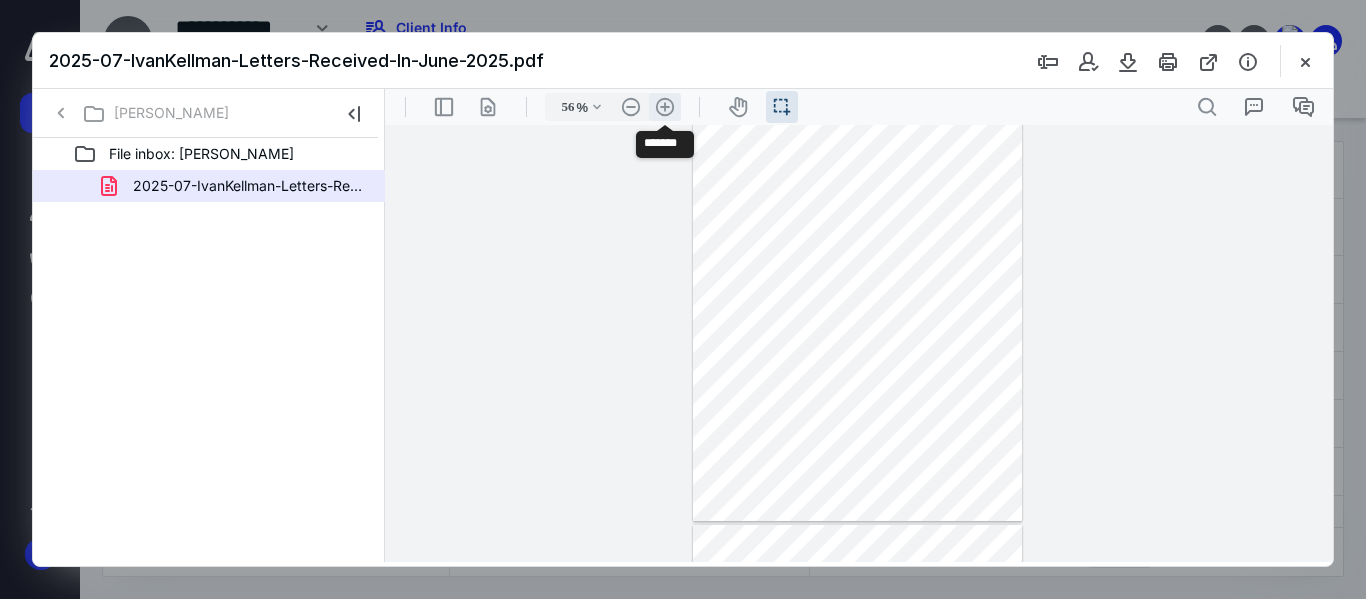 click on ".cls-1{fill:#abb0c4;} icon - header - zoom - in - line" at bounding box center [665, 107] 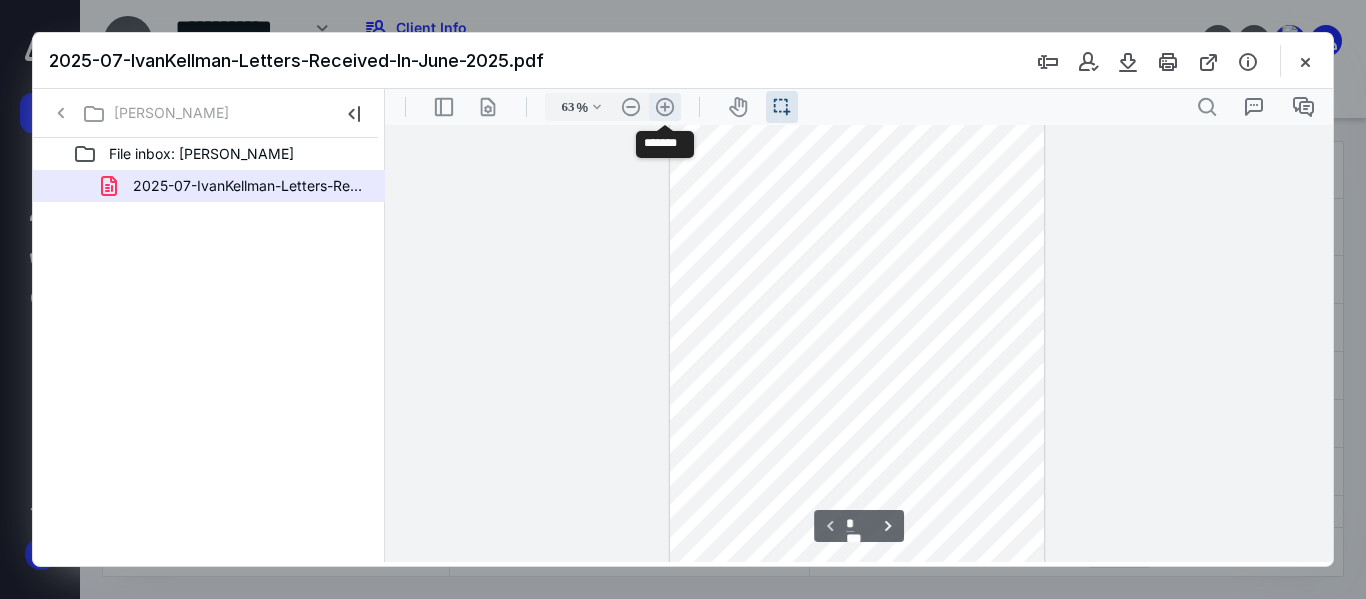 click on ".cls-1{fill:#abb0c4;} icon - header - zoom - in - line" at bounding box center (665, 107) 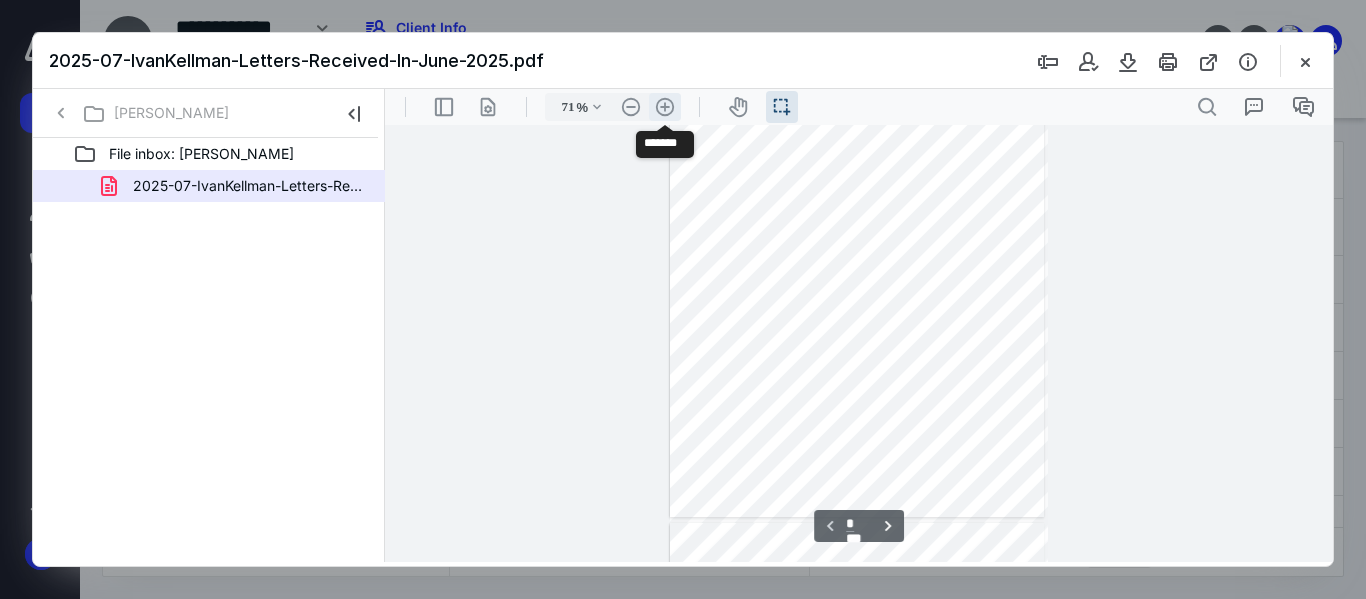 click on ".cls-1{fill:#abb0c4;} icon - header - zoom - in - line" at bounding box center [665, 107] 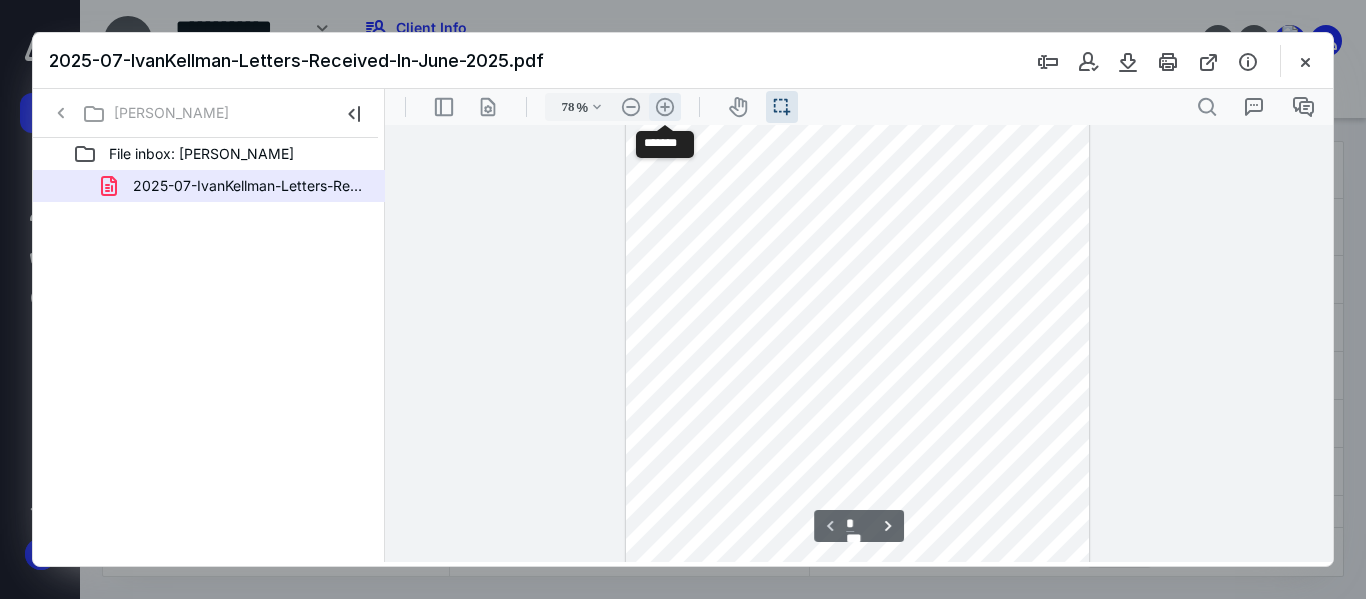 click on ".cls-1{fill:#abb0c4;} icon - header - zoom - in - line" at bounding box center [665, 107] 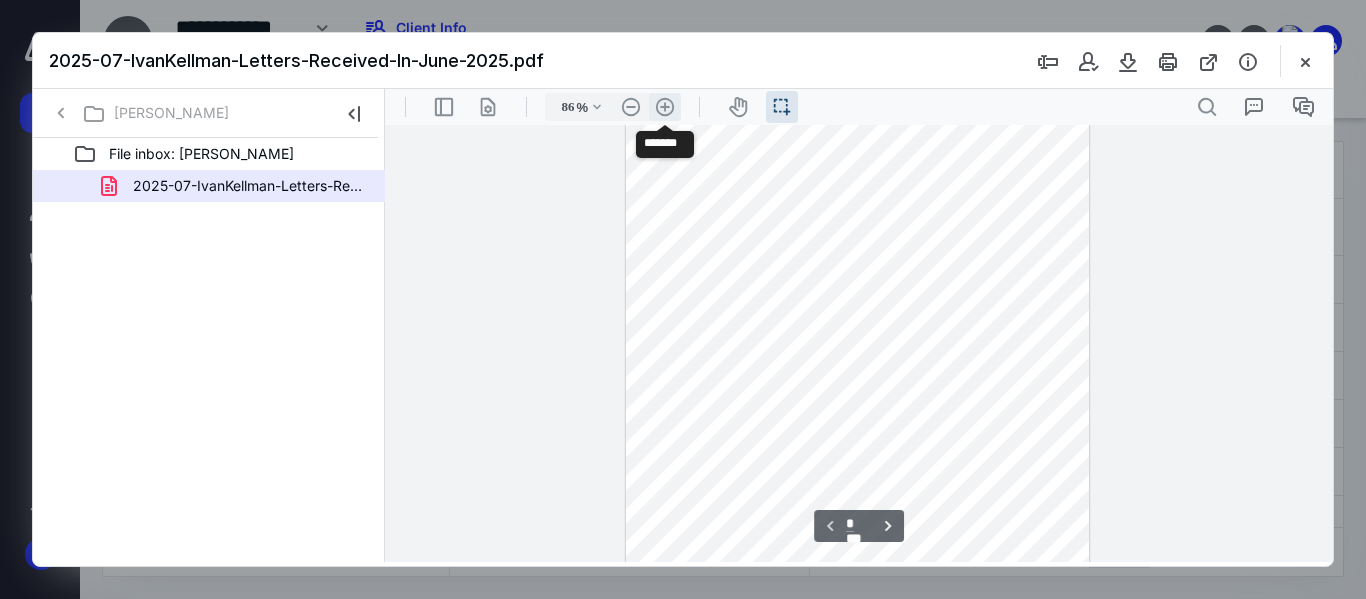 click on ".cls-1{fill:#abb0c4;} icon - header - zoom - in - line" at bounding box center (665, 107) 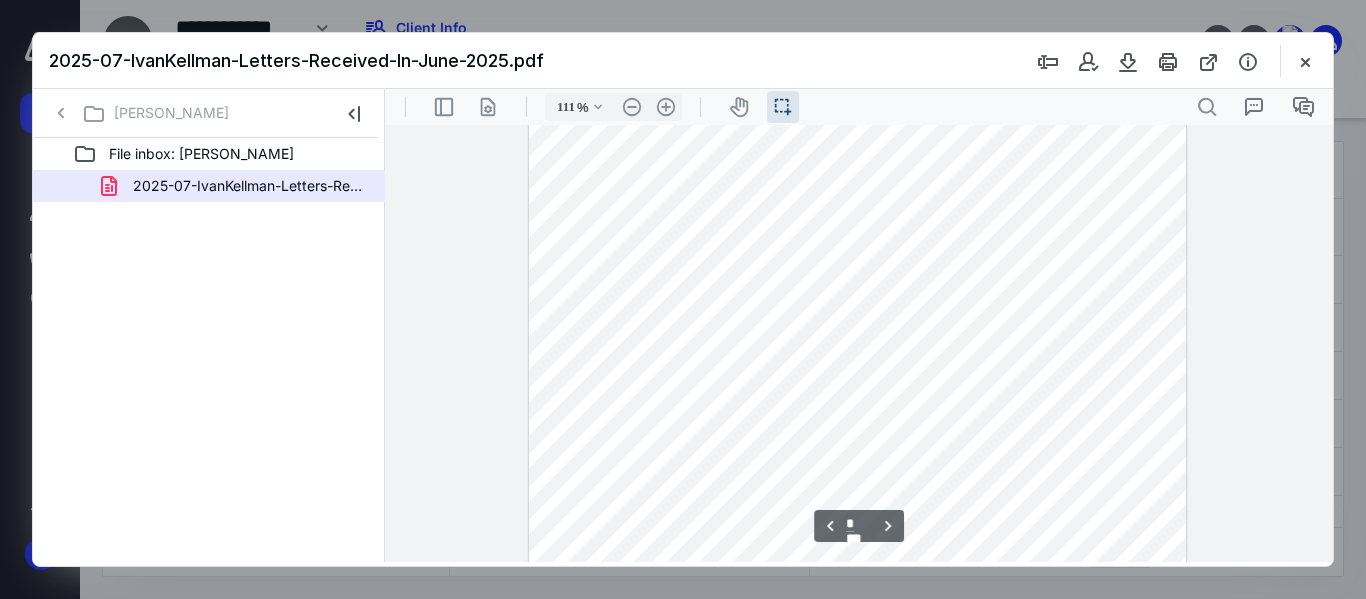 scroll, scrollTop: 1770, scrollLeft: 0, axis: vertical 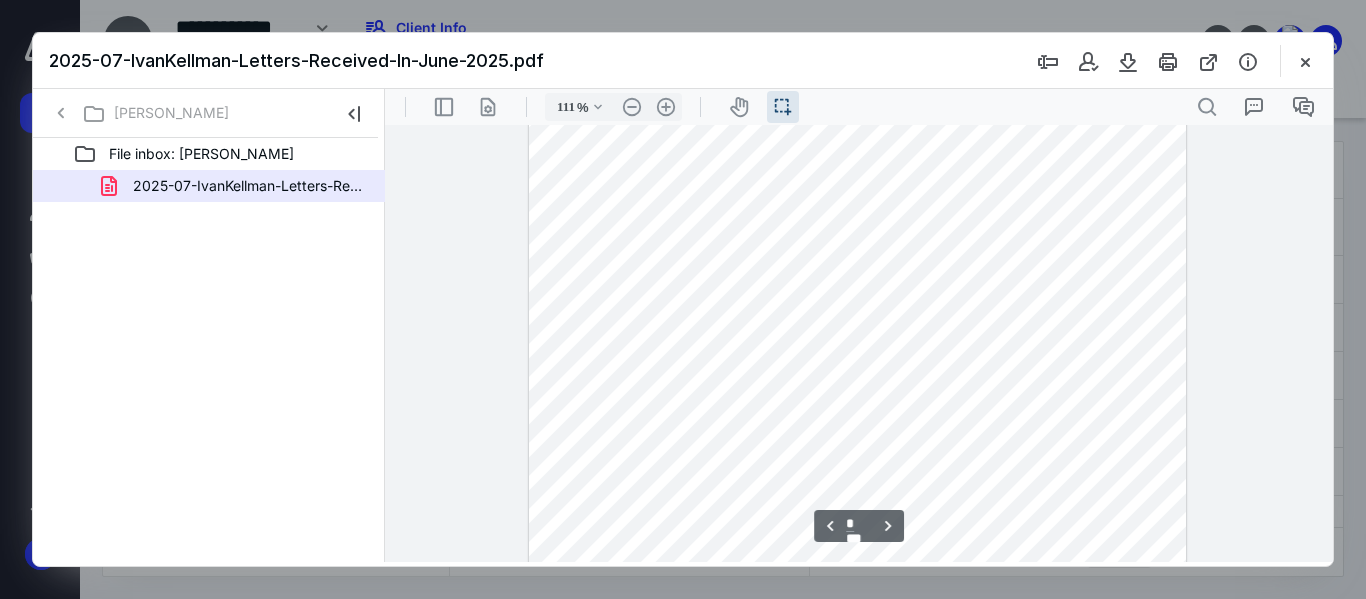 type on "*" 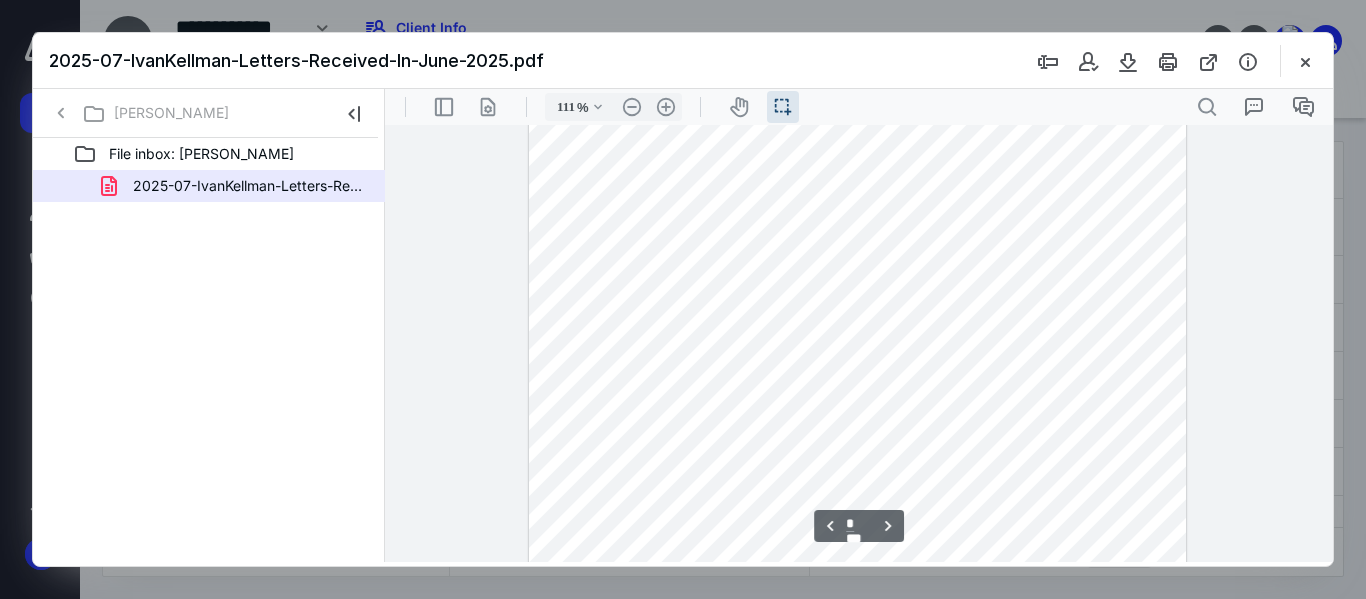 scroll, scrollTop: 2687, scrollLeft: 0, axis: vertical 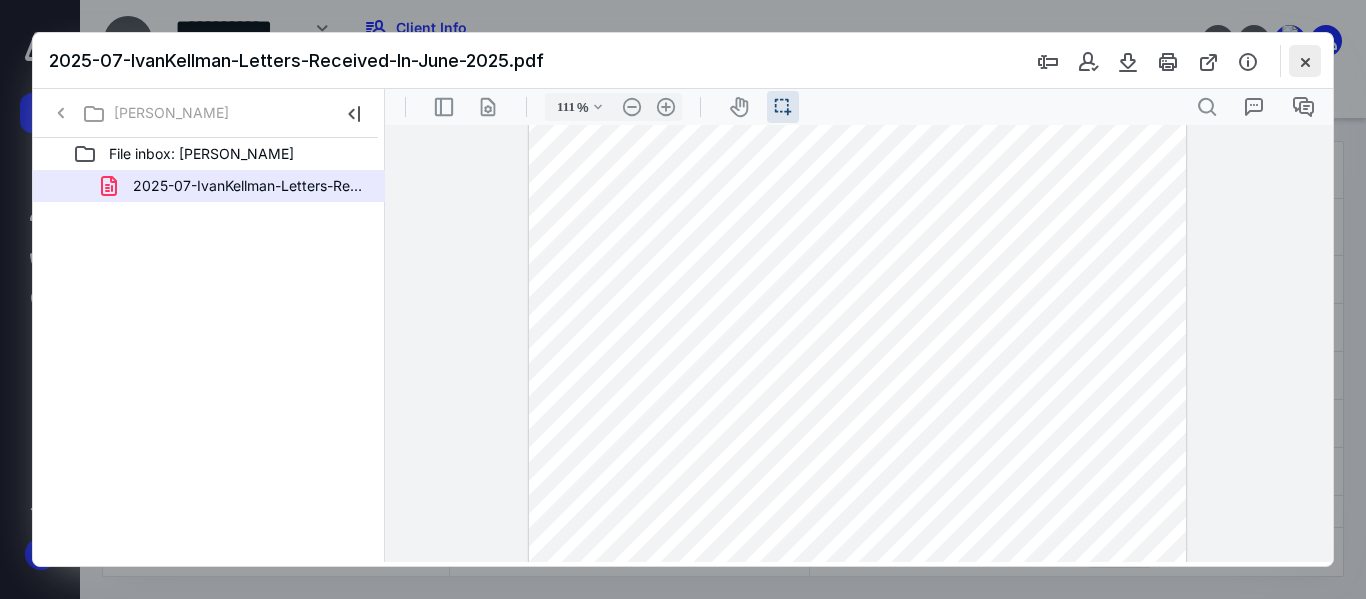click at bounding box center [1305, 61] 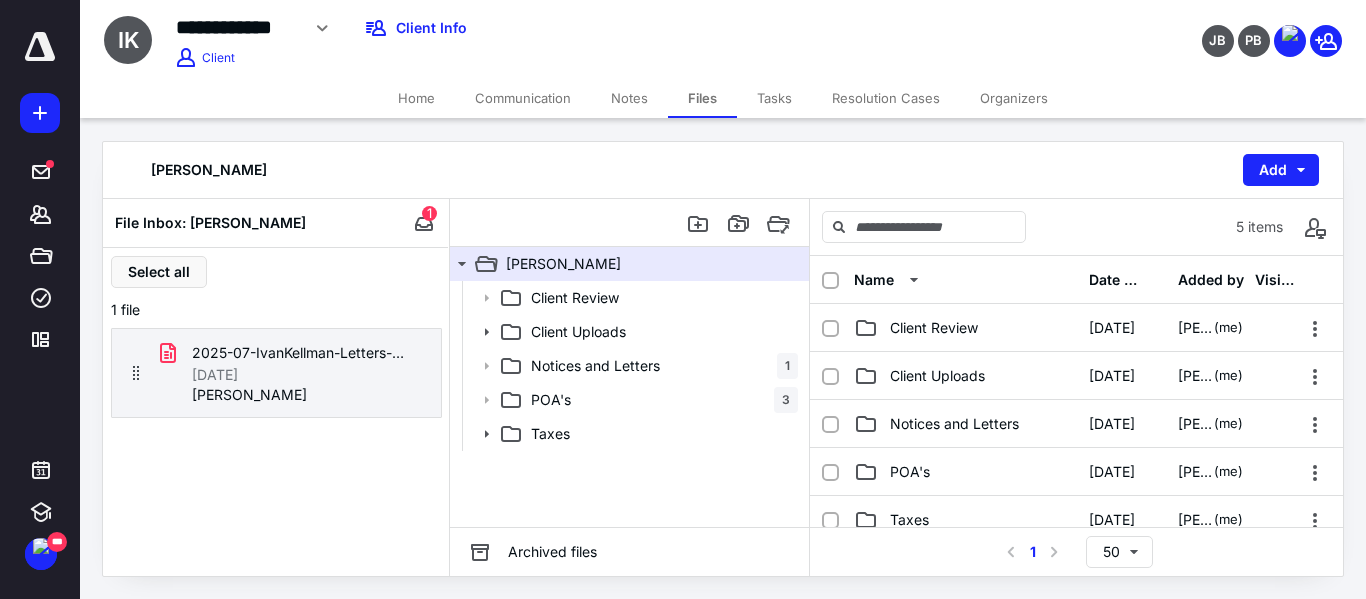click on "Home" at bounding box center (416, 98) 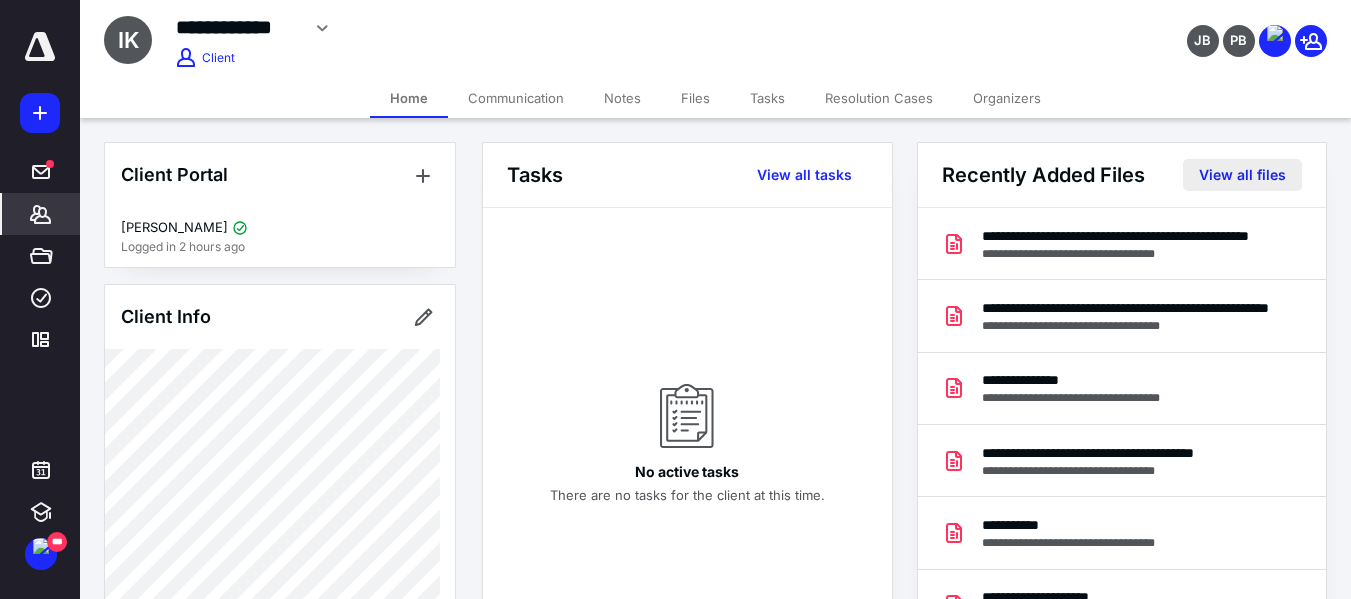 click on "View all files" at bounding box center (1242, 175) 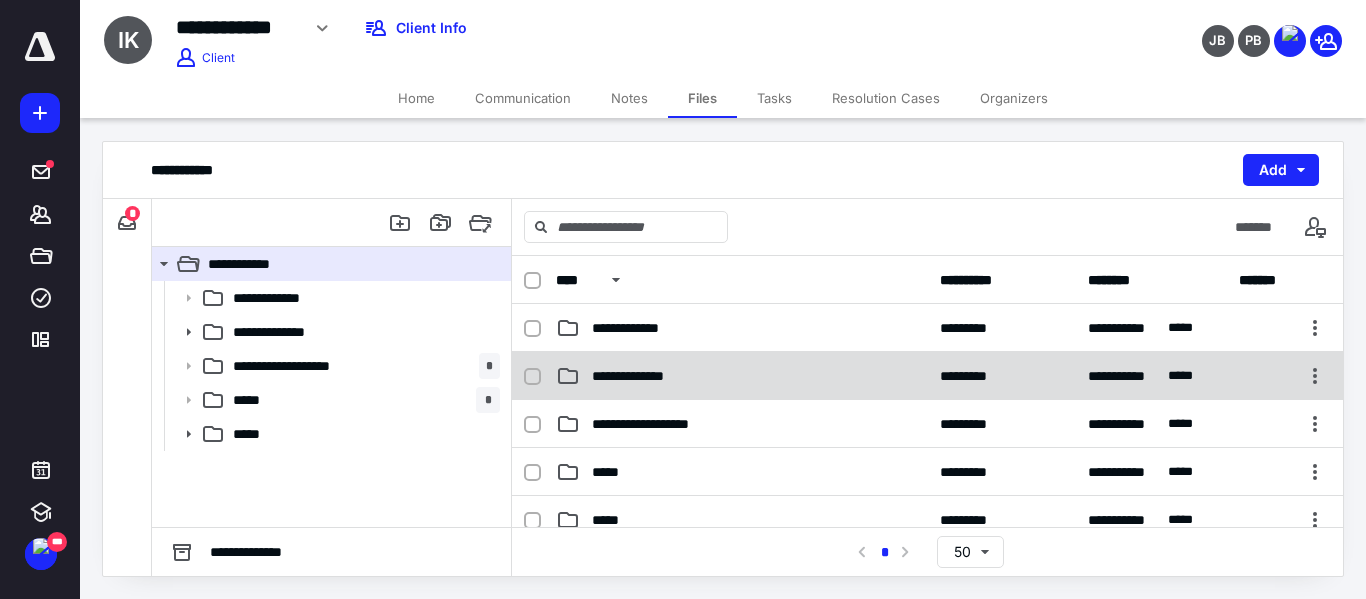 click on "**********" at bounding box center (742, 376) 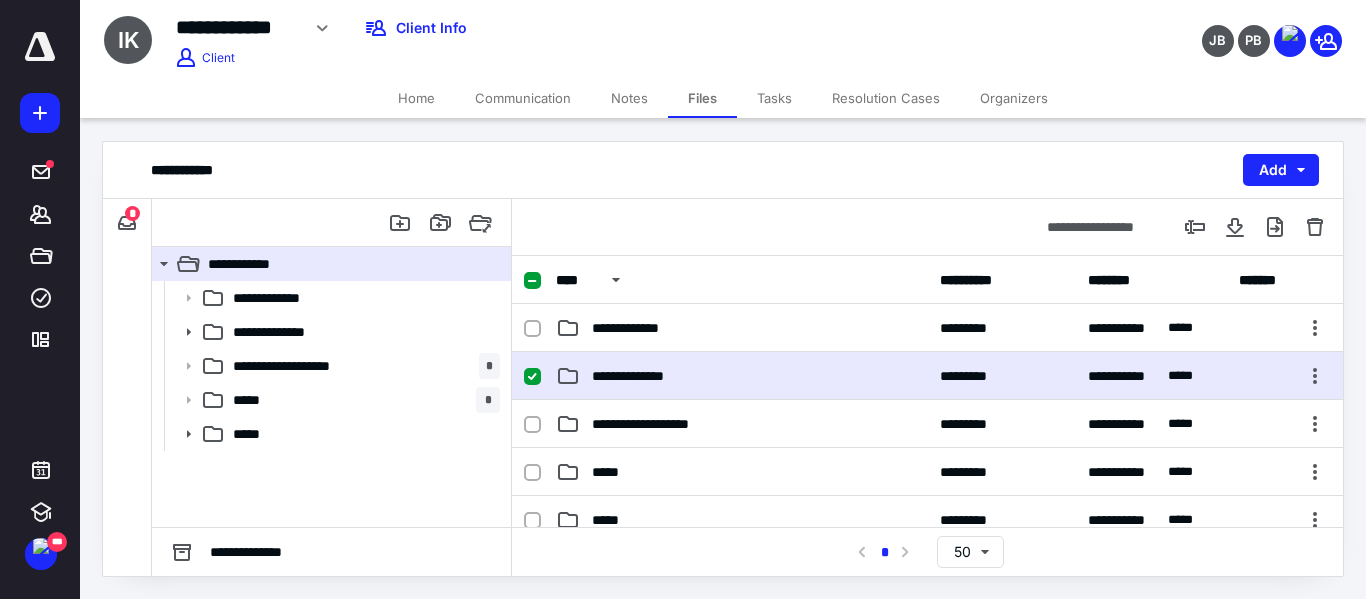 click on "**********" at bounding box center (742, 376) 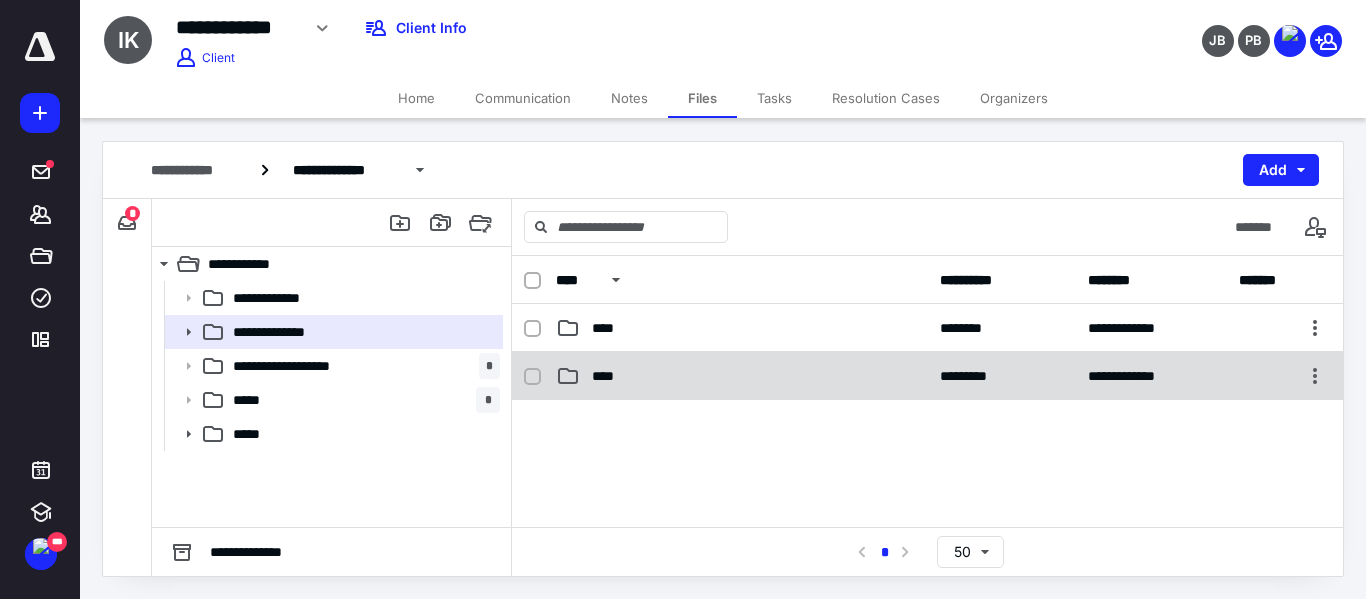 click on "**********" at bounding box center (927, 376) 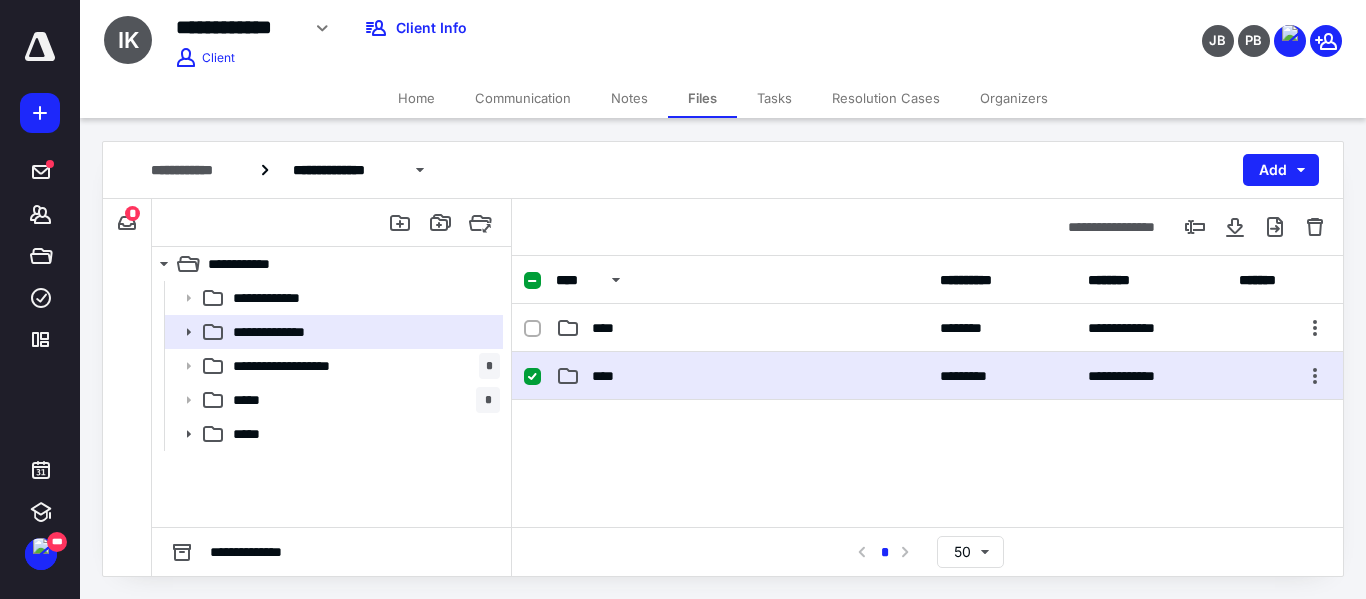 click on "**********" at bounding box center (927, 376) 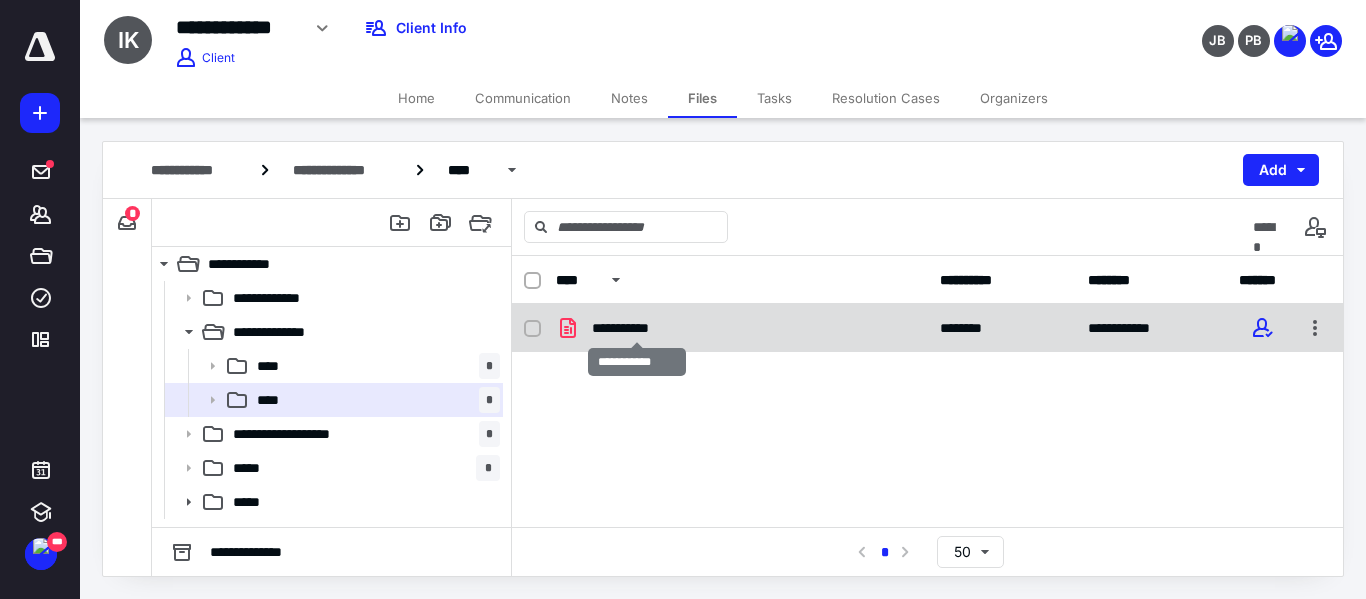 click on "**********" at bounding box center [636, 328] 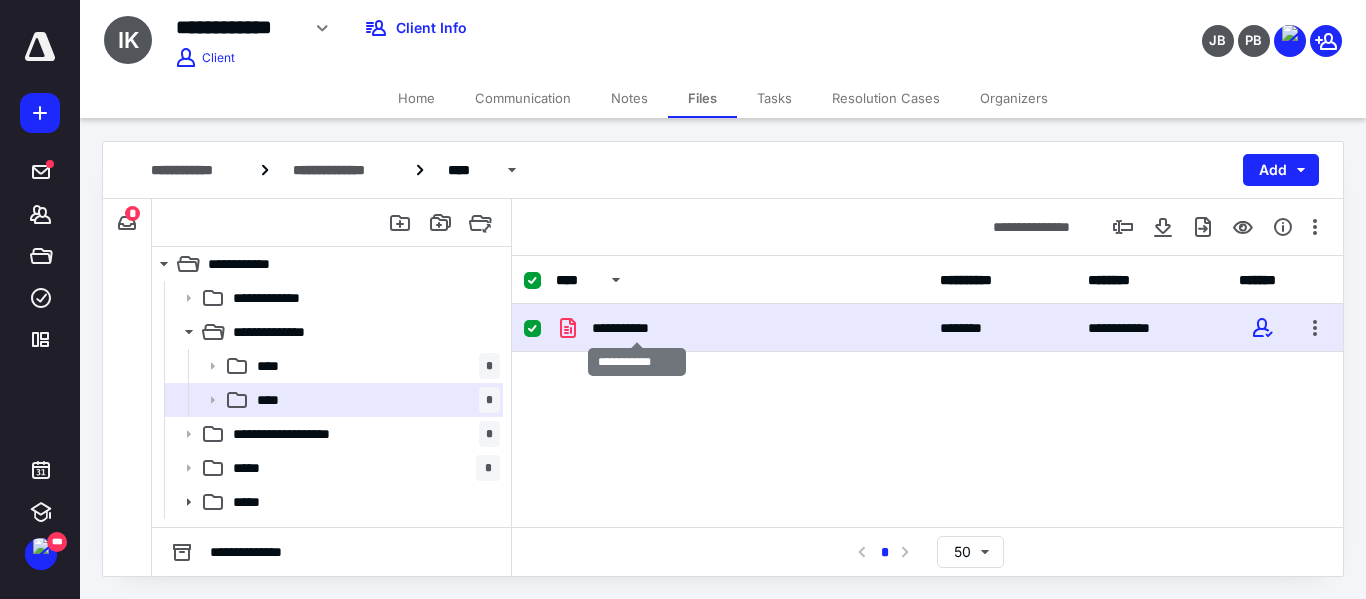 click on "**********" at bounding box center (636, 328) 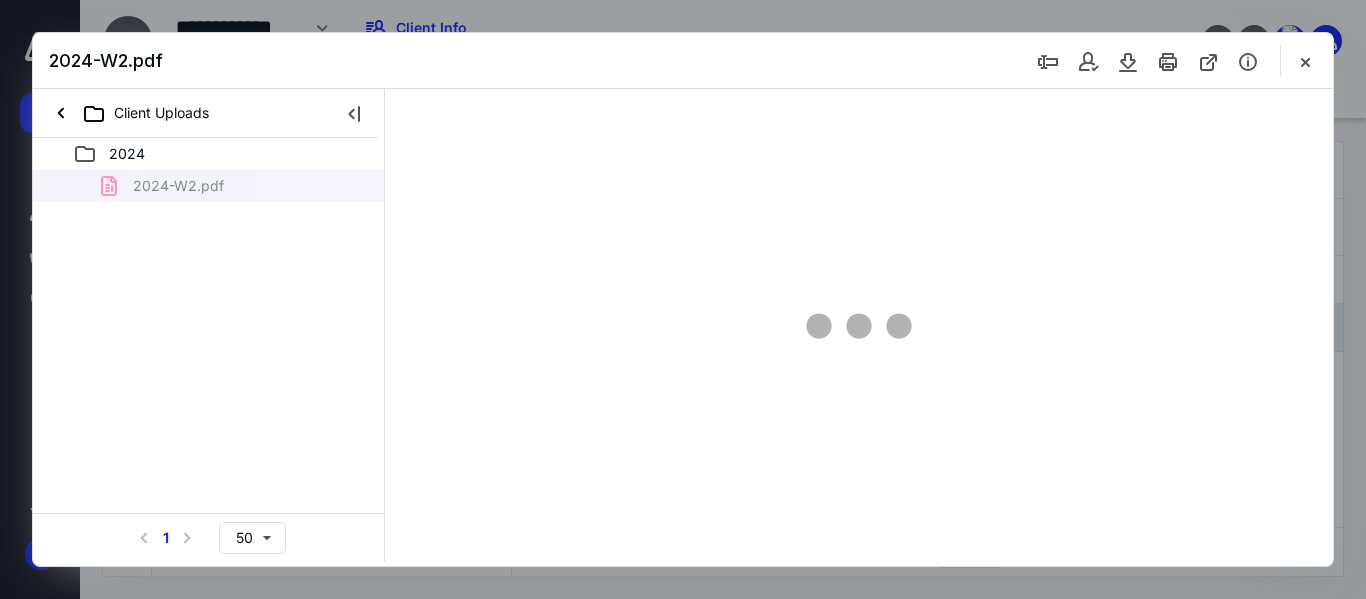 scroll, scrollTop: 0, scrollLeft: 0, axis: both 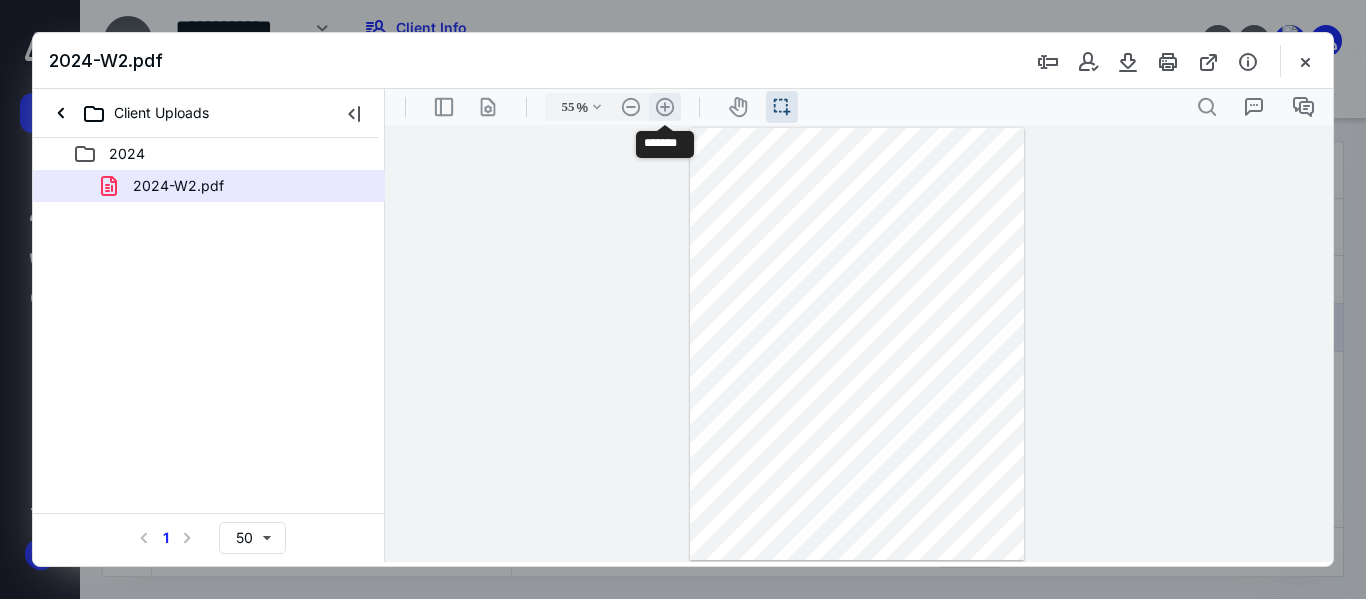 click on ".cls-1{fill:#abb0c4;} icon - header - zoom - in - line" at bounding box center [665, 107] 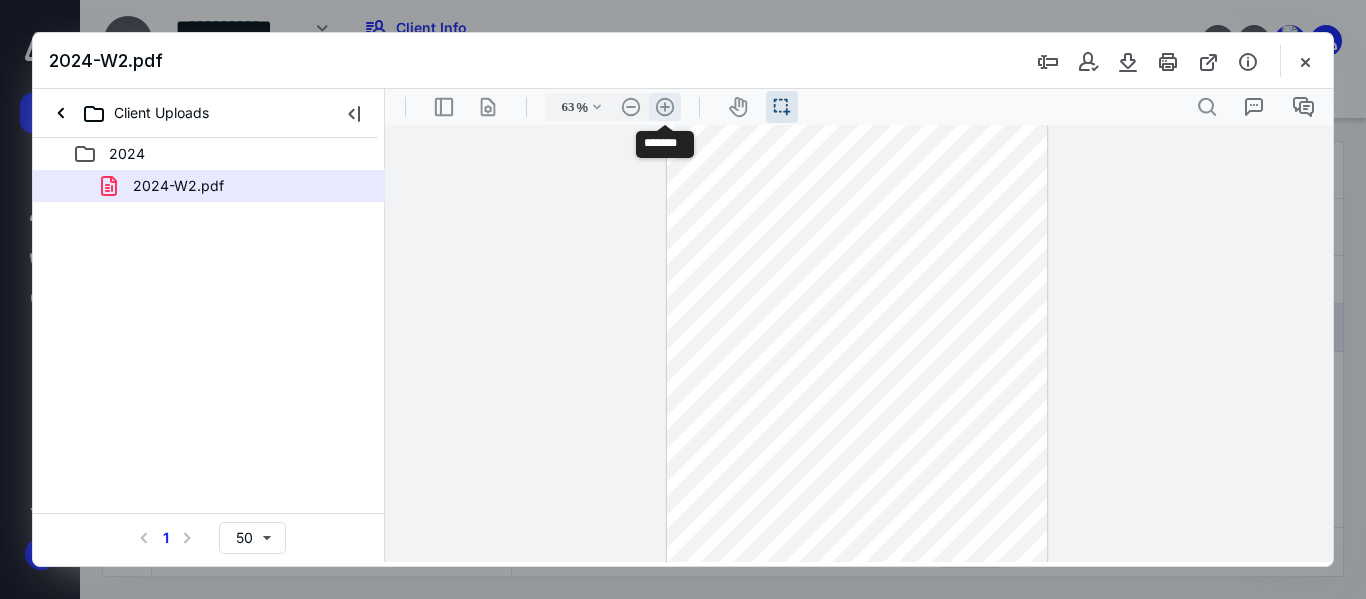 click on ".cls-1{fill:#abb0c4;} icon - header - zoom - in - line" at bounding box center (665, 107) 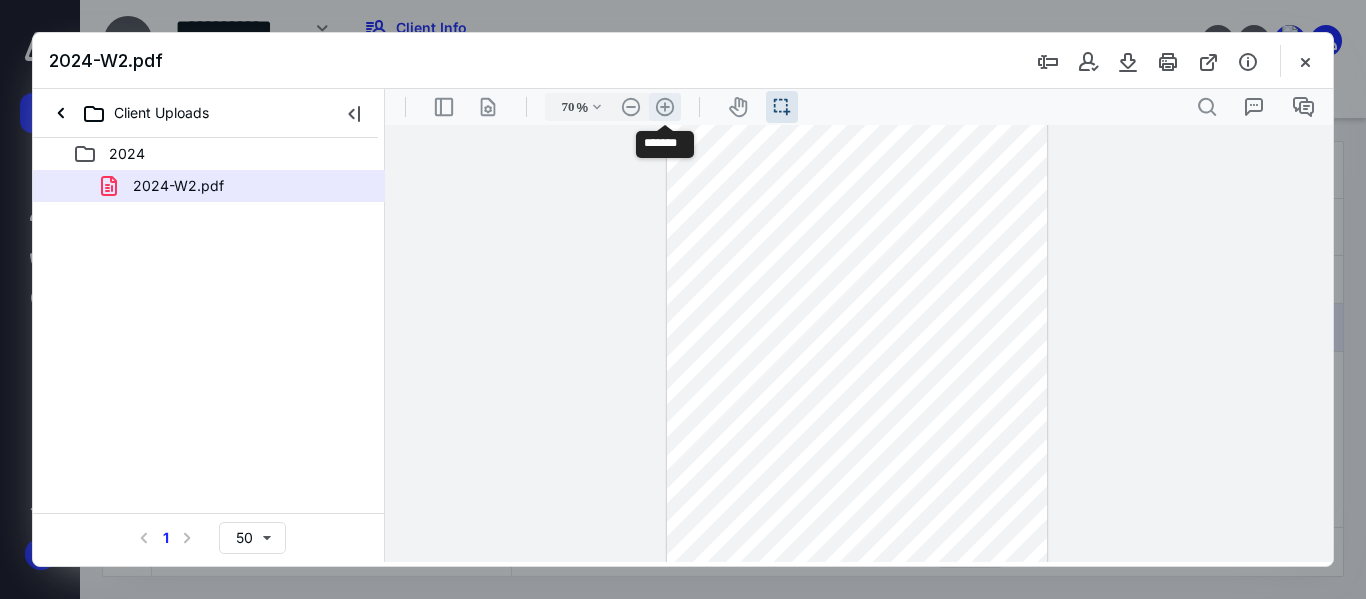 click on ".cls-1{fill:#abb0c4;} icon - header - zoom - in - line" at bounding box center [665, 107] 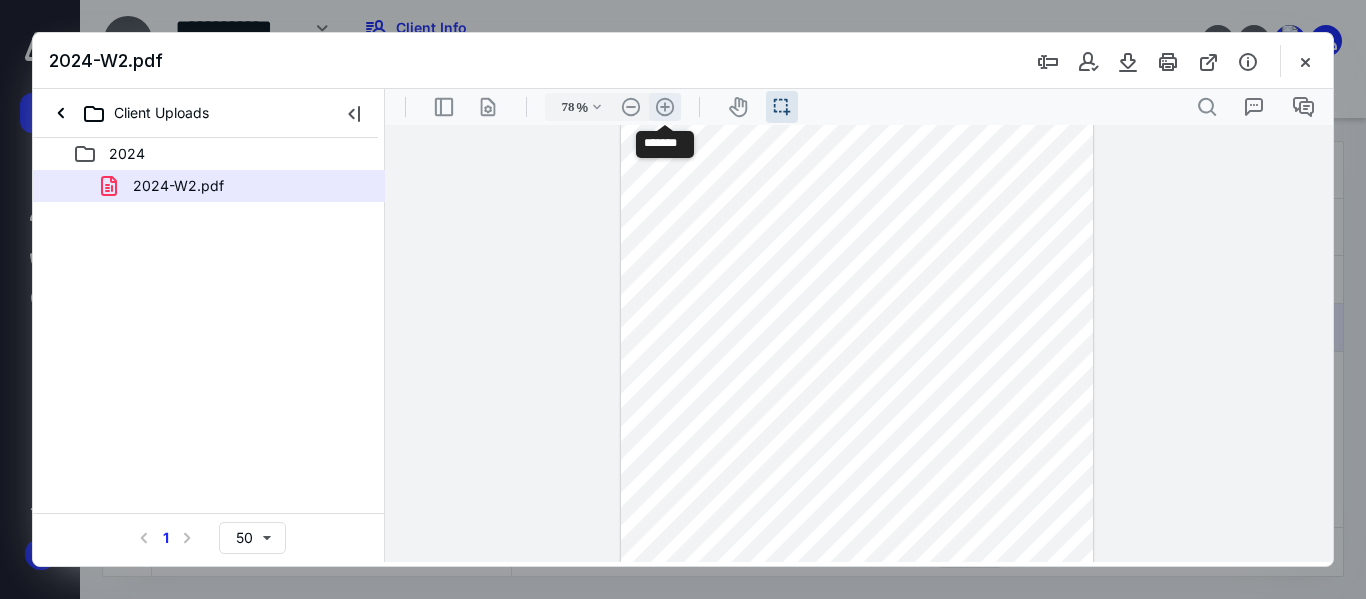 click on ".cls-1{fill:#abb0c4;} icon - header - zoom - in - line" at bounding box center (665, 107) 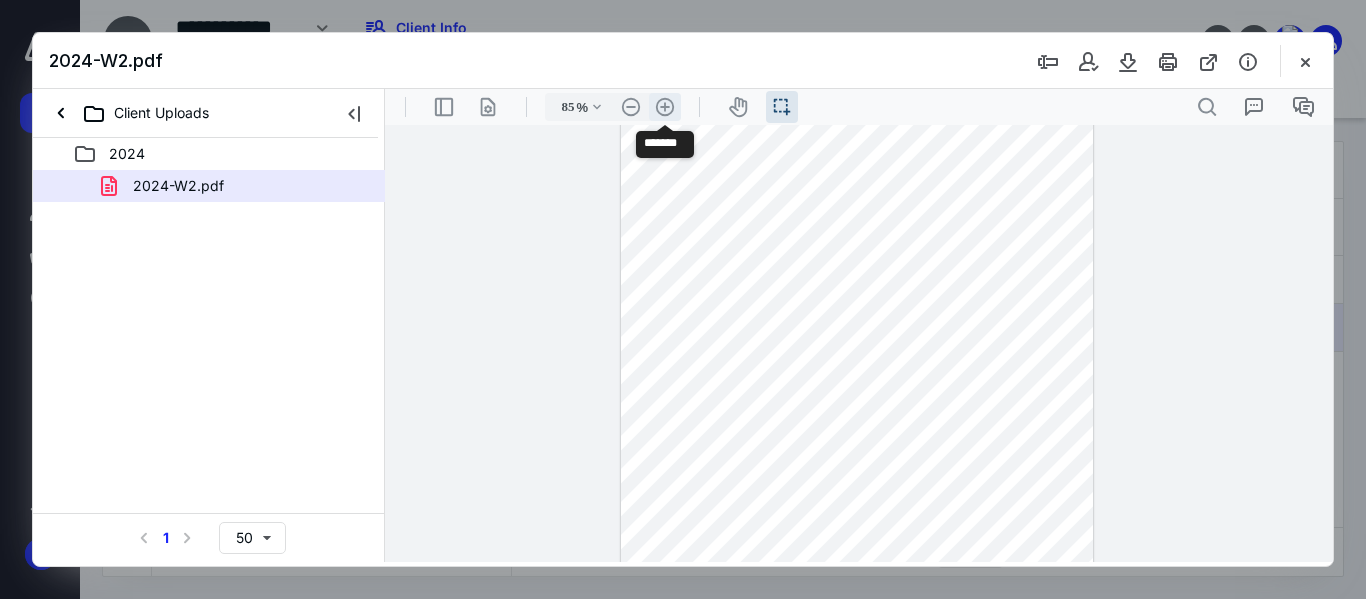 click on ".cls-1{fill:#abb0c4;} icon - header - zoom - in - line" at bounding box center [665, 107] 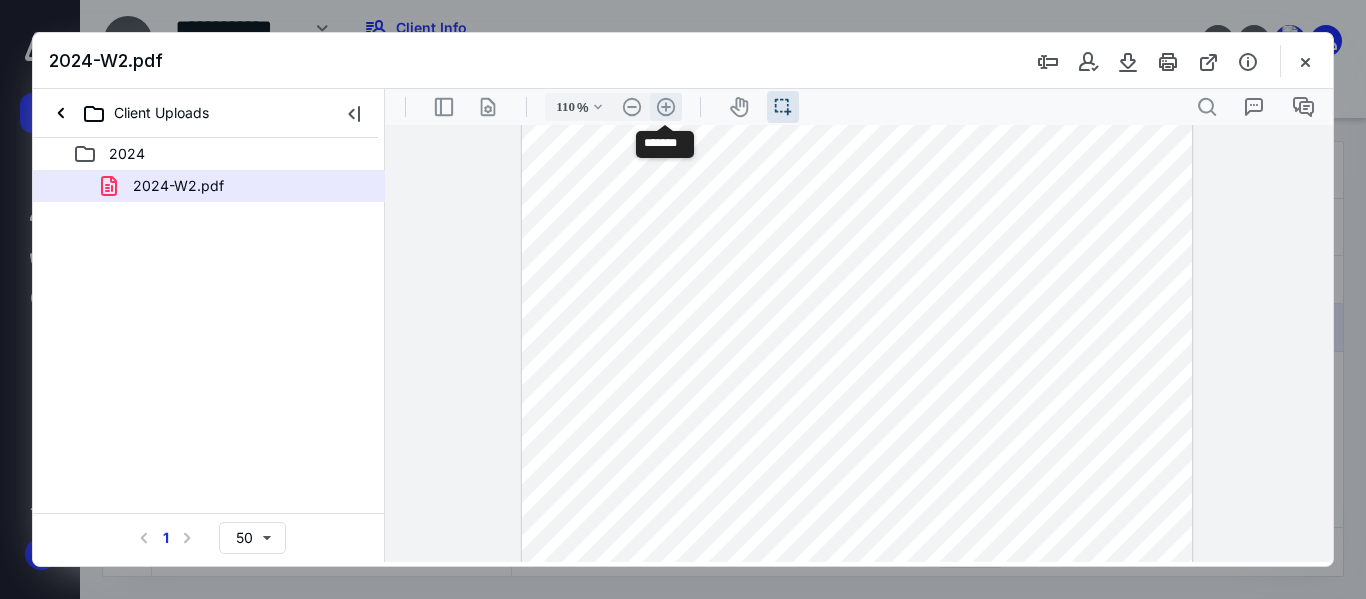 scroll, scrollTop: 289, scrollLeft: 0, axis: vertical 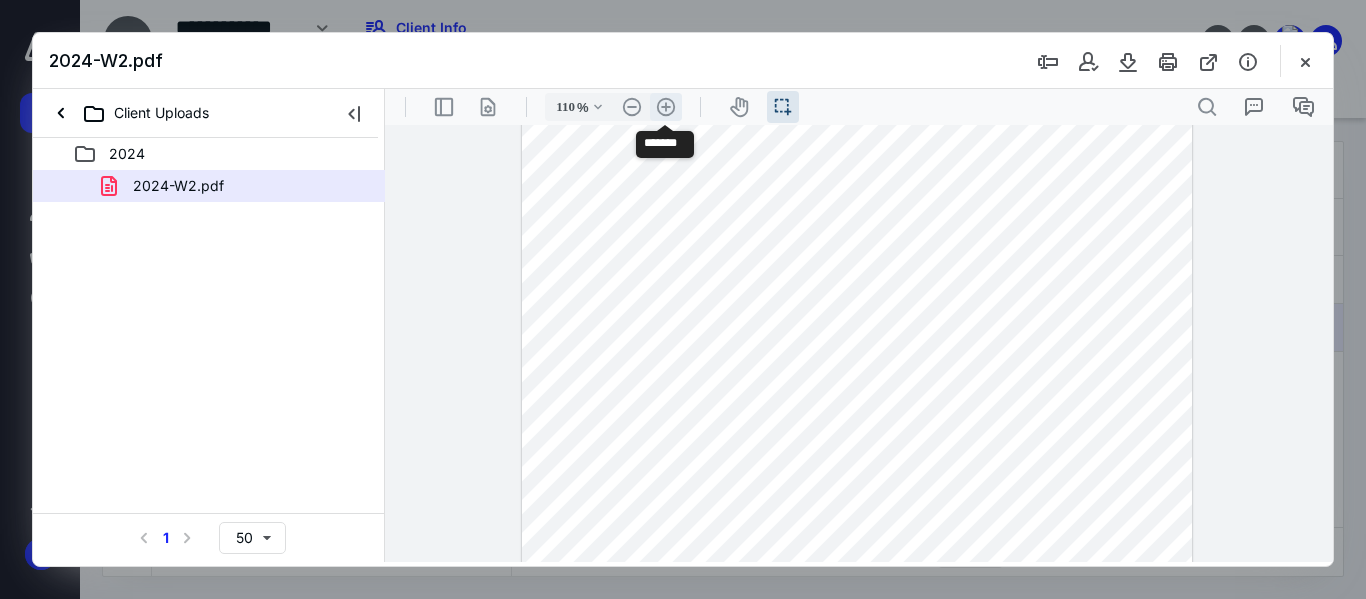 click on ".cls-1{fill:#abb0c4;} icon - header - zoom - in - line" at bounding box center [666, 107] 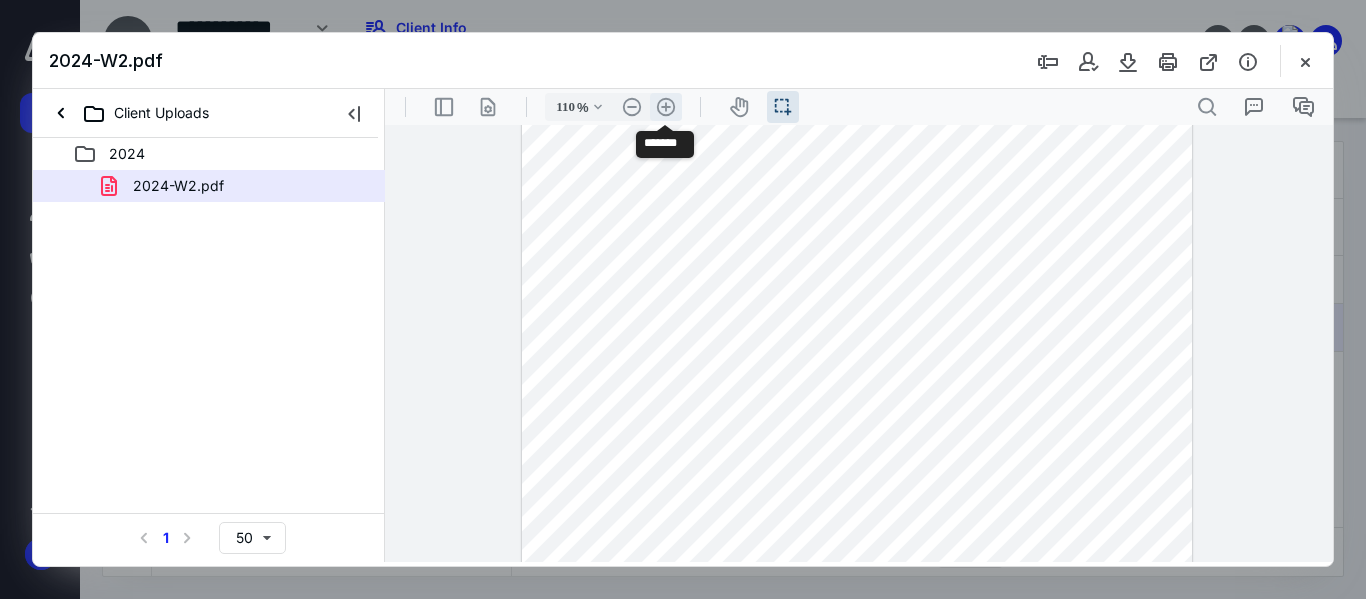 type on "135" 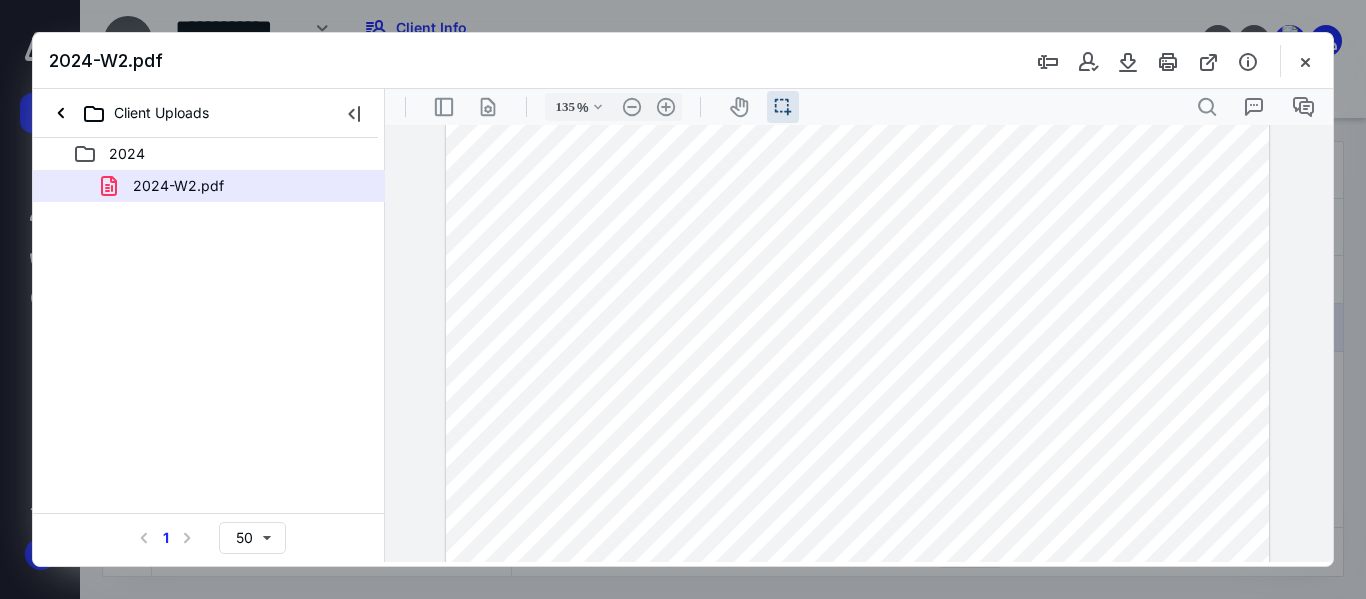 scroll, scrollTop: 285, scrollLeft: 0, axis: vertical 